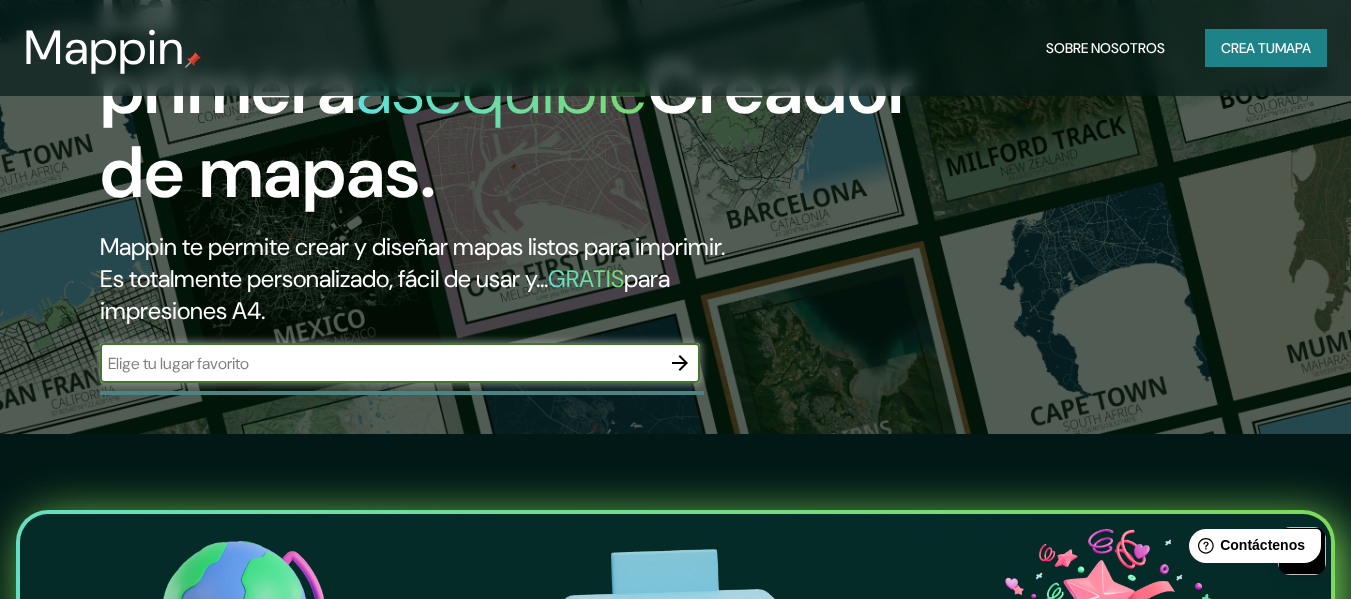 scroll, scrollTop: 200, scrollLeft: 0, axis: vertical 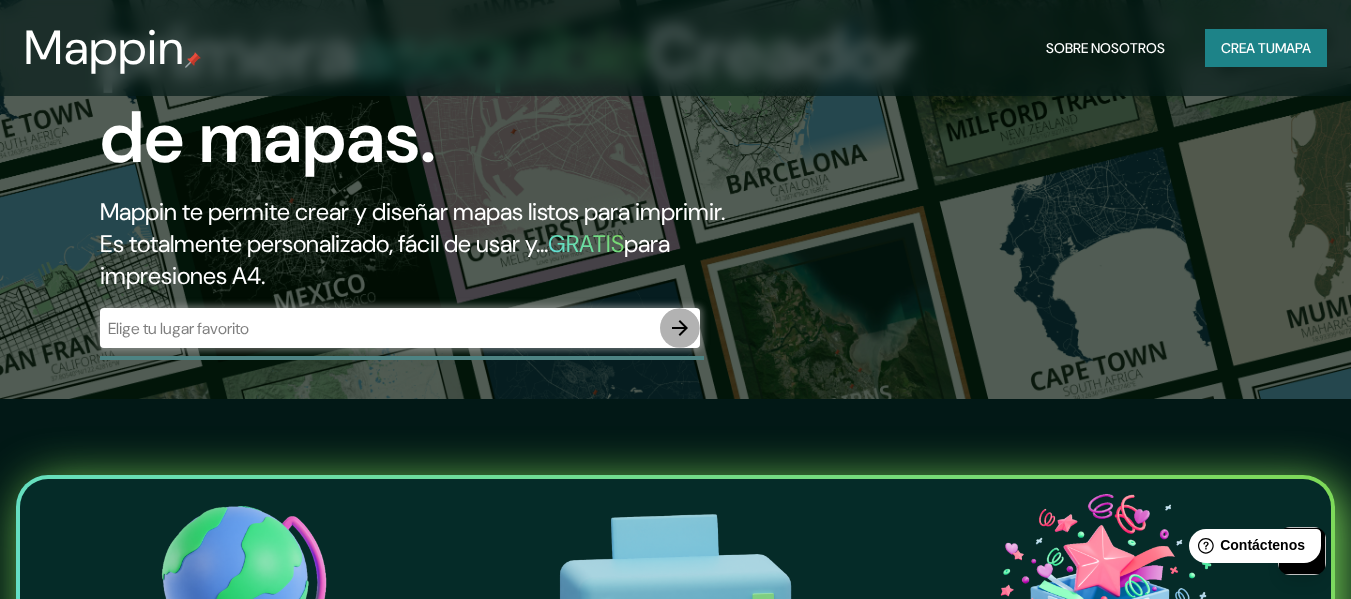 click 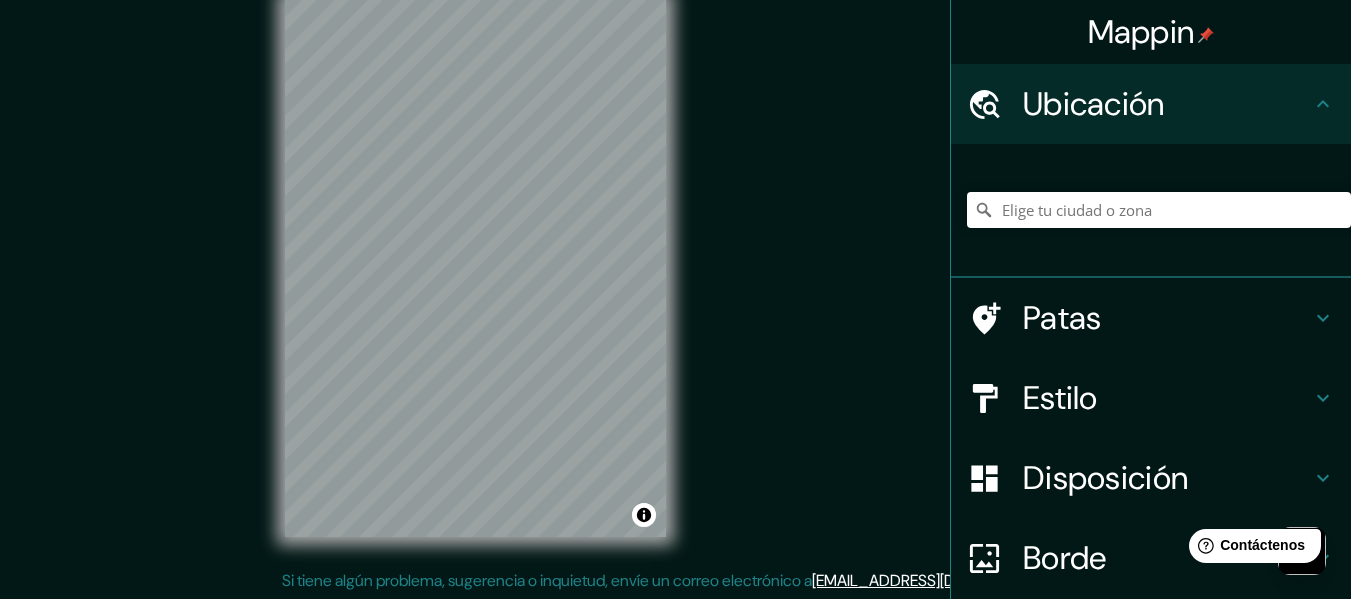 scroll, scrollTop: 0, scrollLeft: 0, axis: both 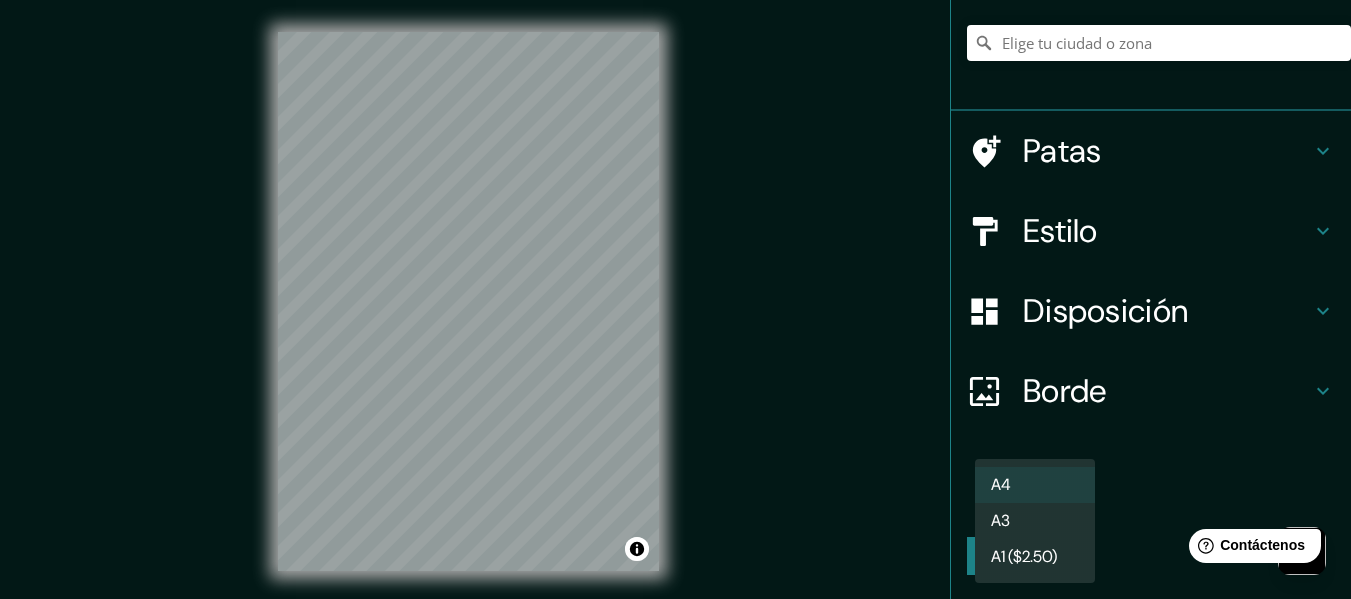click on "Mappin Ubicación Patas Estilo Disposición Borde Elige un borde.  Consejo  : puedes opacar las capas del marco para crear efectos geniales. Ninguno Simple Transparente Elegante Tamaño A4 single Crea tu mapa © Mapbox   © OpenStreetMap   Improve this map Si tiene algún problema, sugerencia o inquietud, envíe un correo electrónico a  [EMAIL_ADDRESS][DOMAIN_NAME]  .   . . Texto original Valora esta traducción Tu opinión servirá para ayudar a mejorar el Traductor de Google A4 A3 A1 ($2.50)" at bounding box center [675, 299] 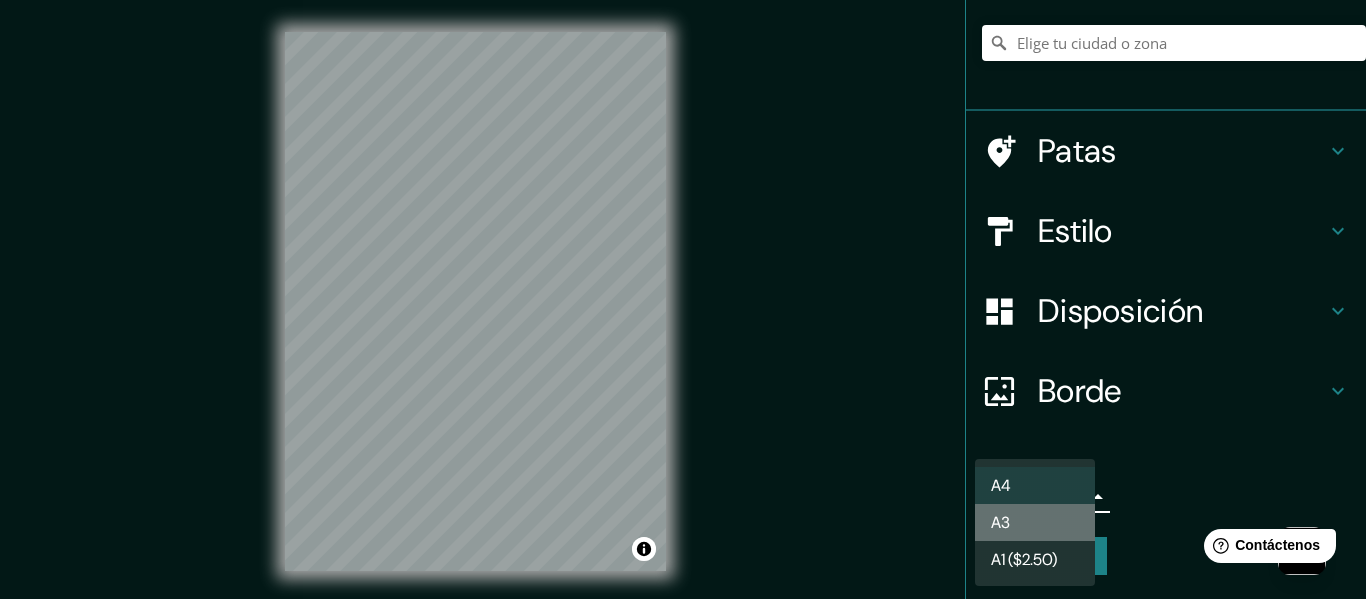 click on "A3" at bounding box center (1035, 522) 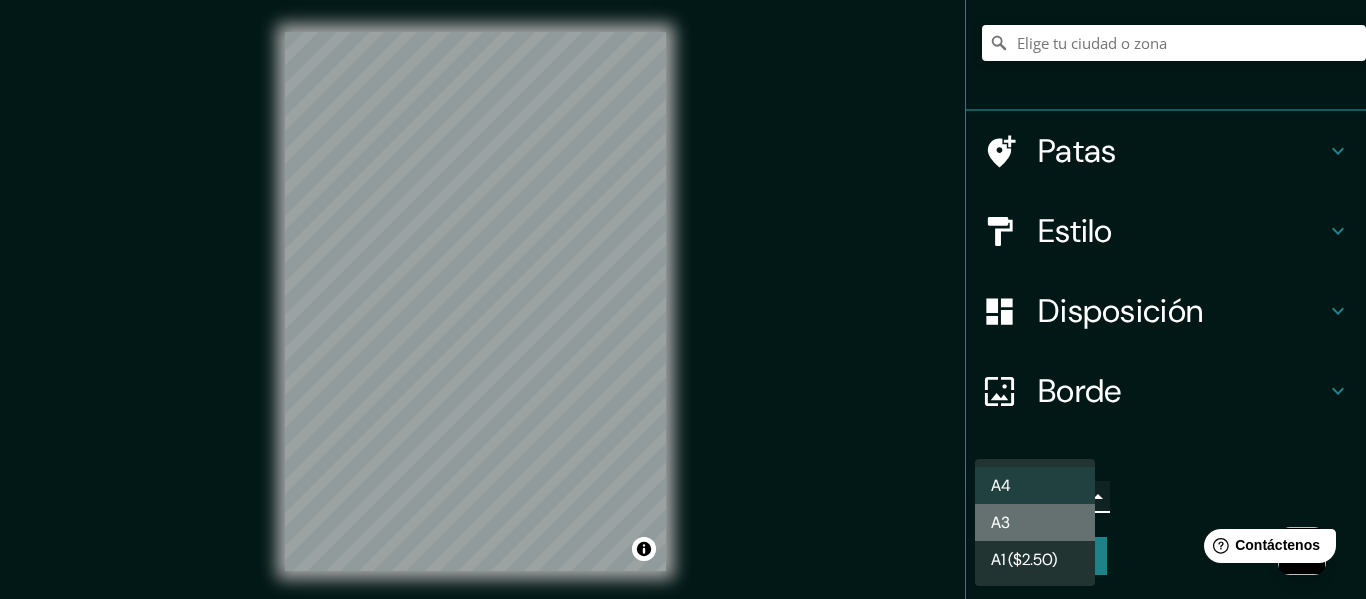 type on "a4" 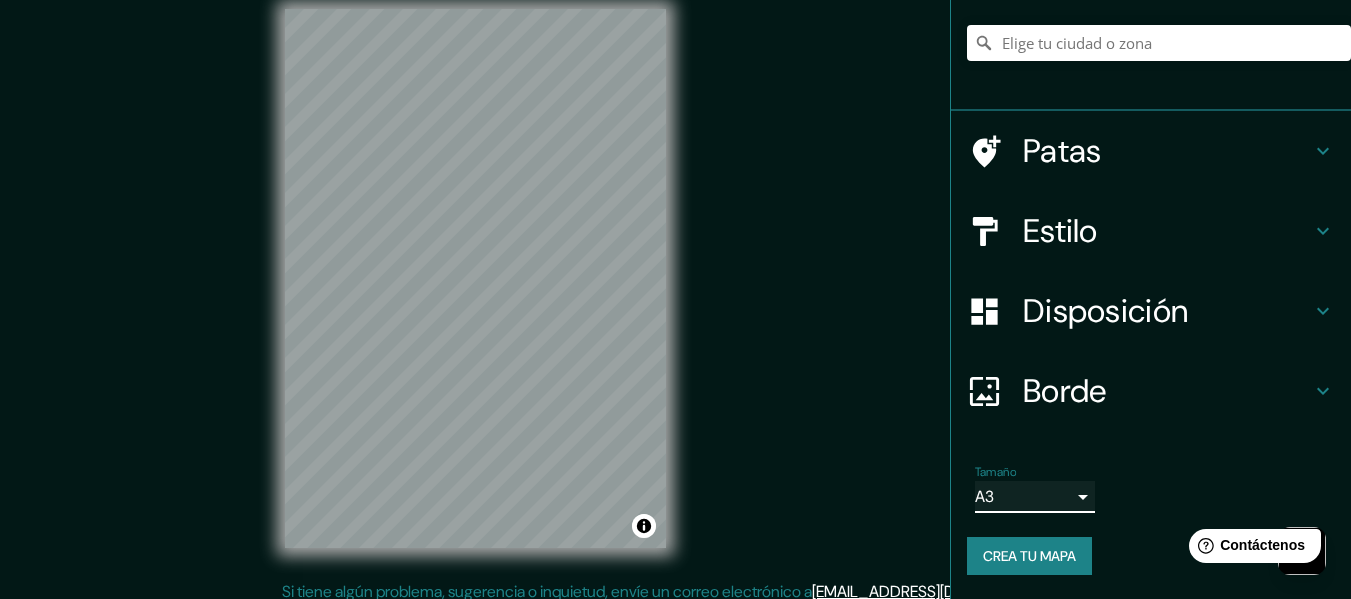 scroll, scrollTop: 36, scrollLeft: 0, axis: vertical 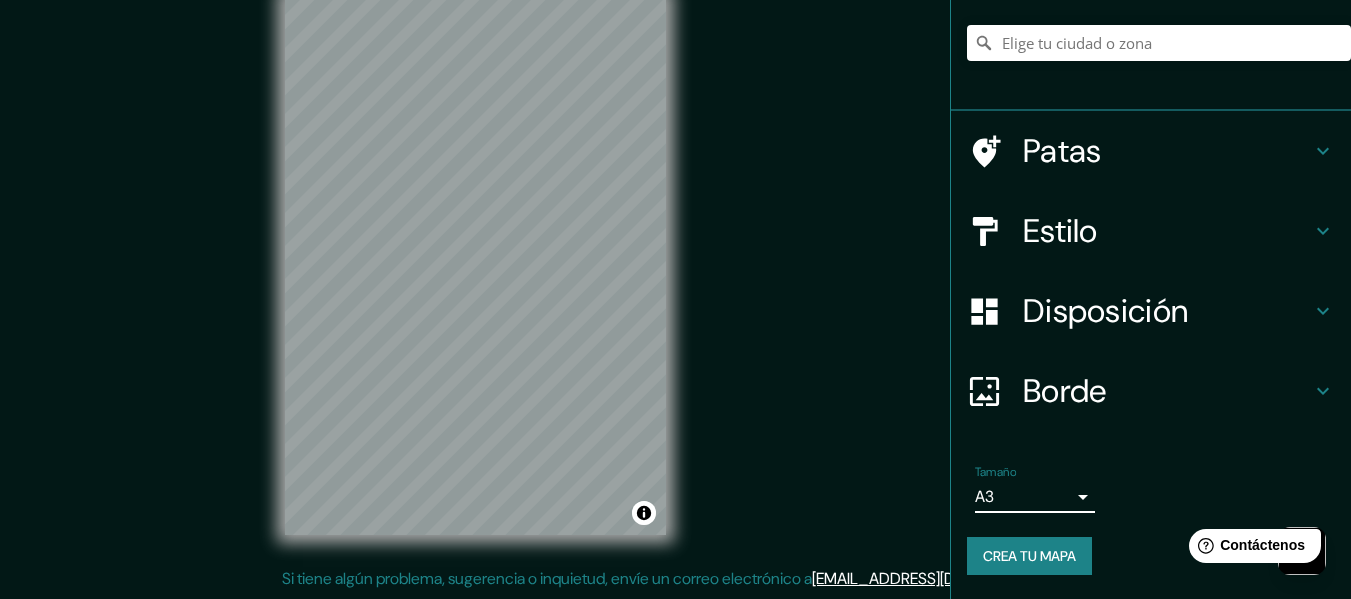 click on "Crea tu mapa" at bounding box center (1029, 556) 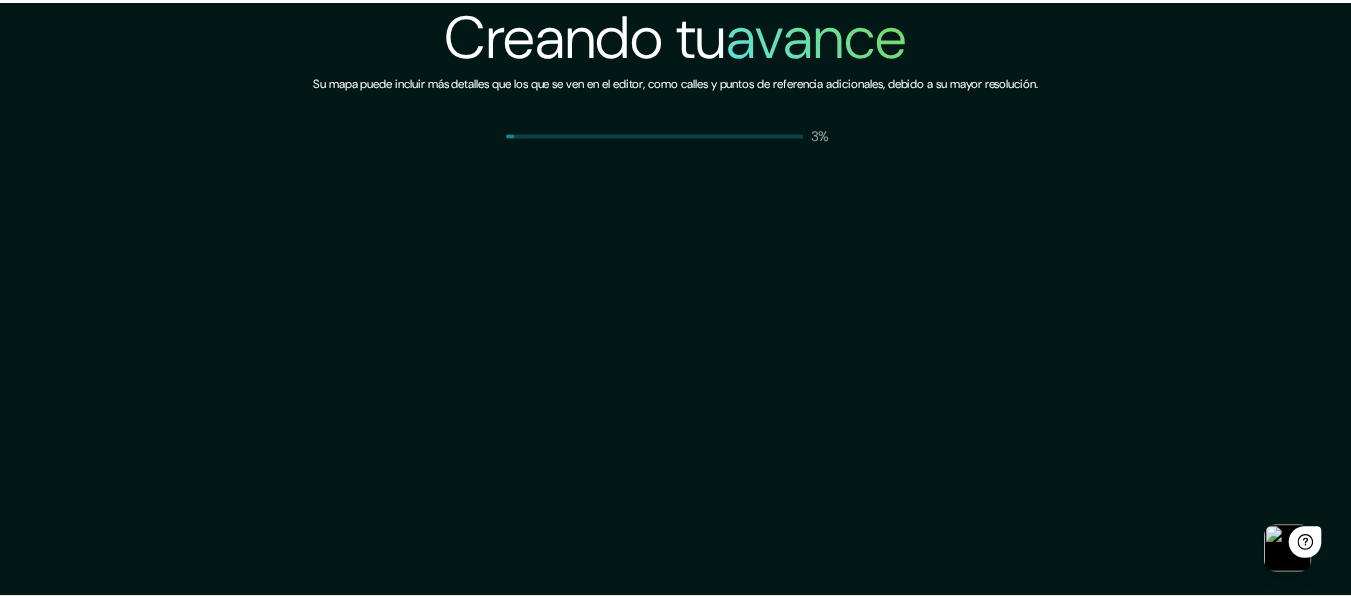 scroll, scrollTop: 0, scrollLeft: 0, axis: both 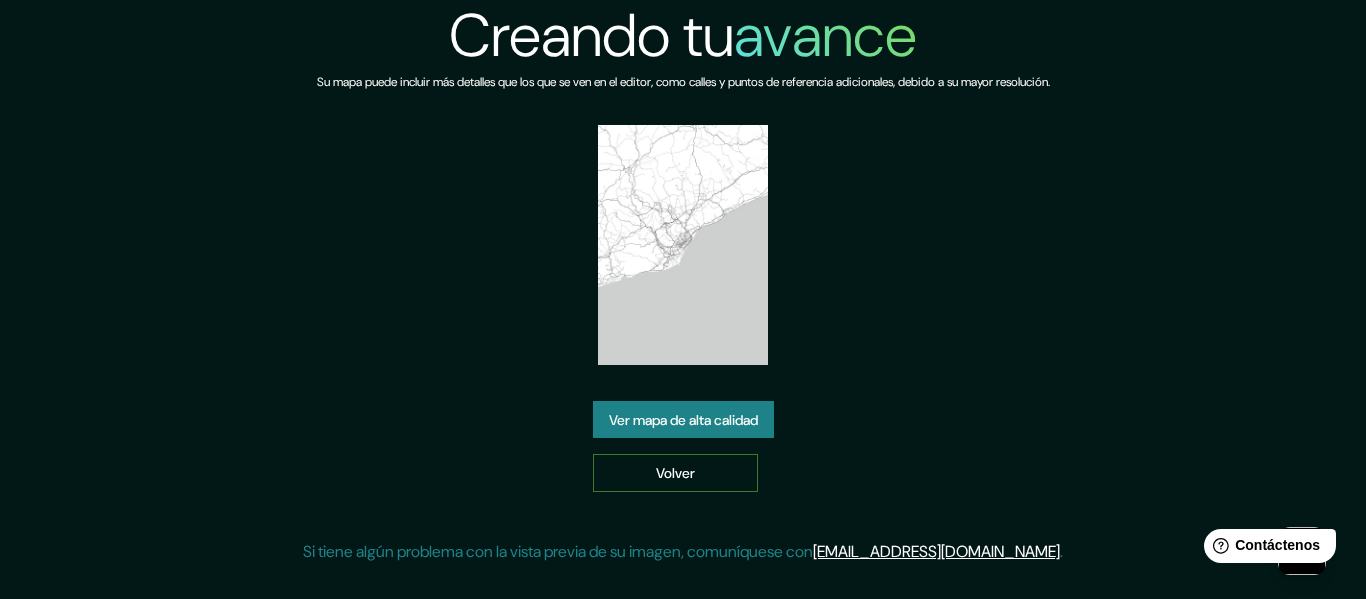 click on "Volver" at bounding box center [675, 474] 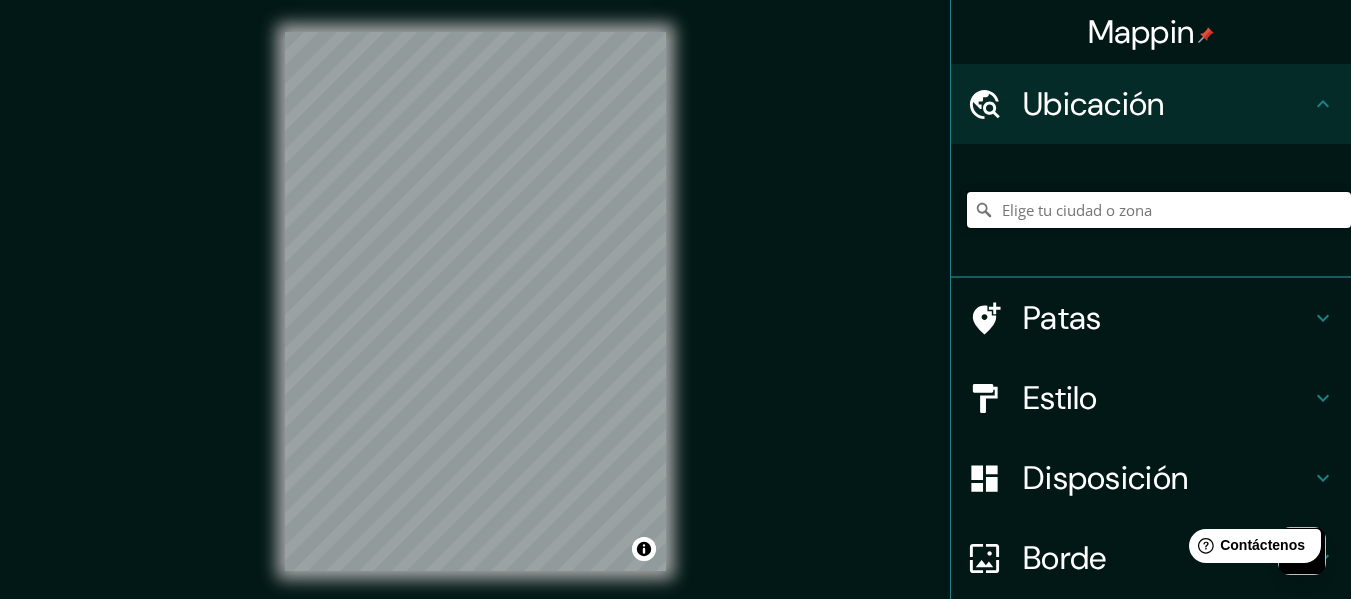 click at bounding box center [1159, 210] 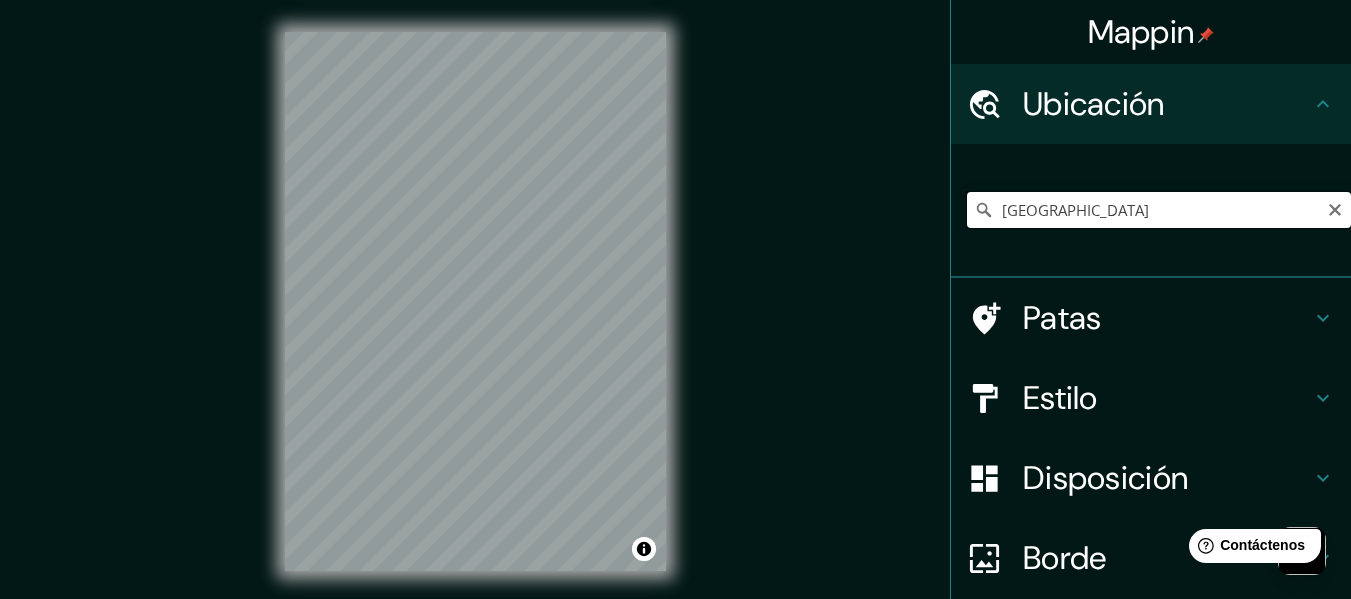 click on "[GEOGRAPHIC_DATA]" at bounding box center [1159, 210] 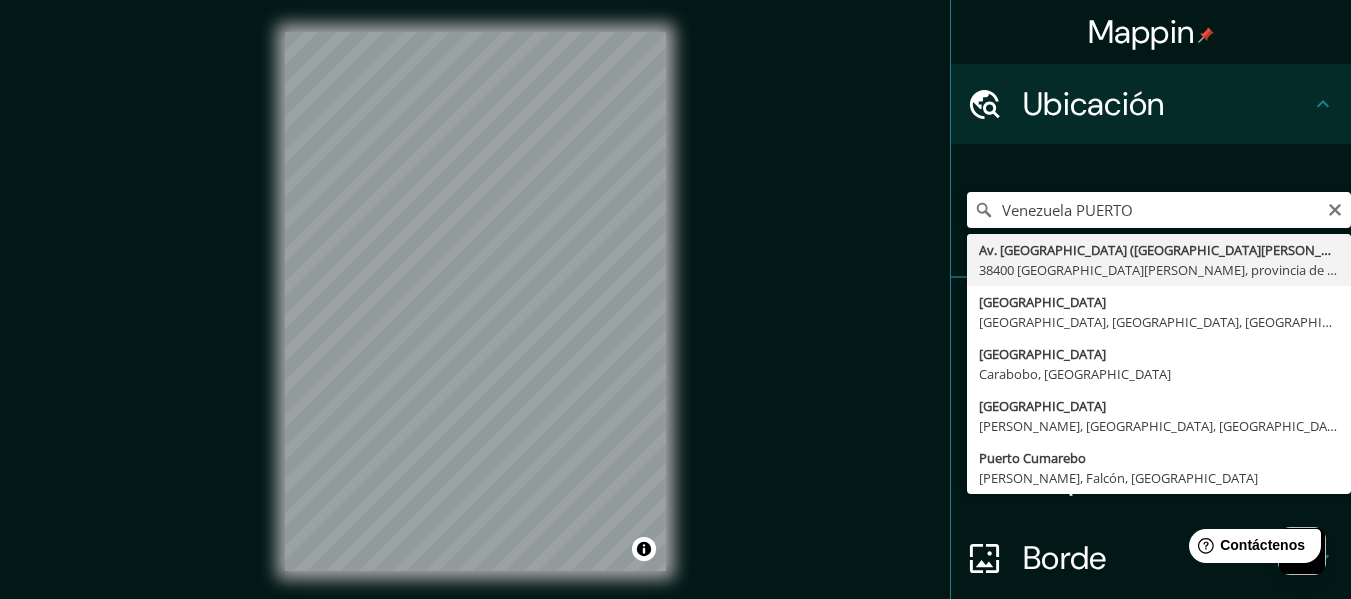 type on "[GEOGRAPHIC_DATA], [GEOGRAPHIC_DATA], [GEOGRAPHIC_DATA]" 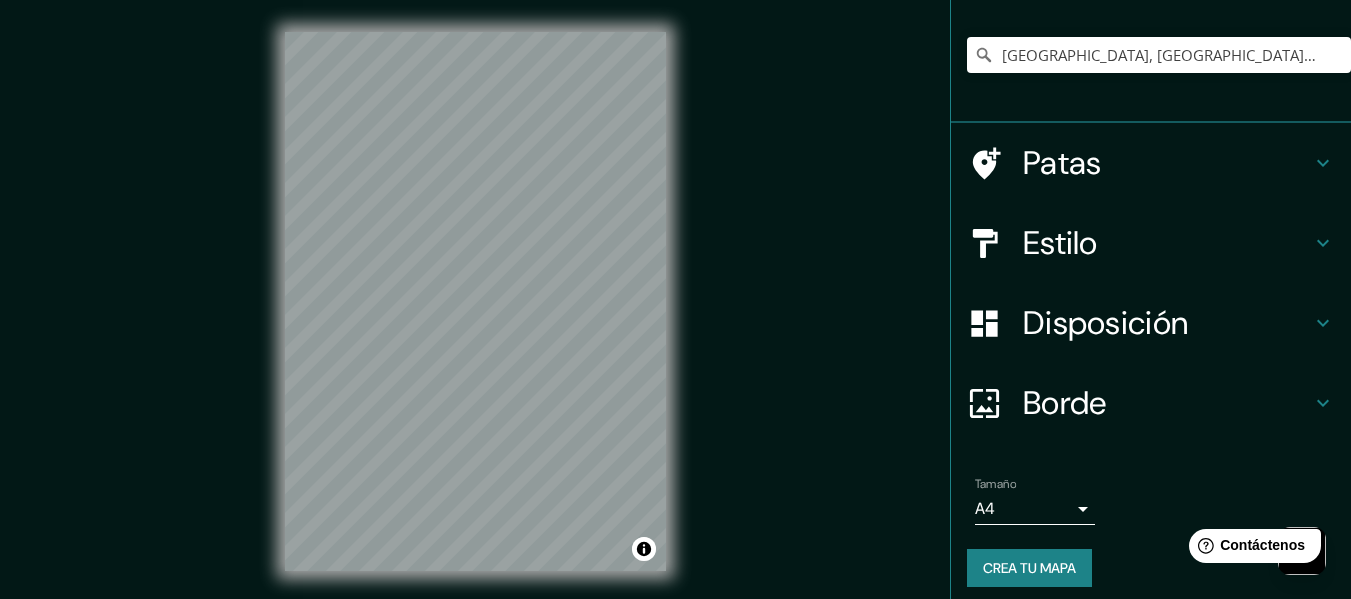 scroll, scrollTop: 167, scrollLeft: 0, axis: vertical 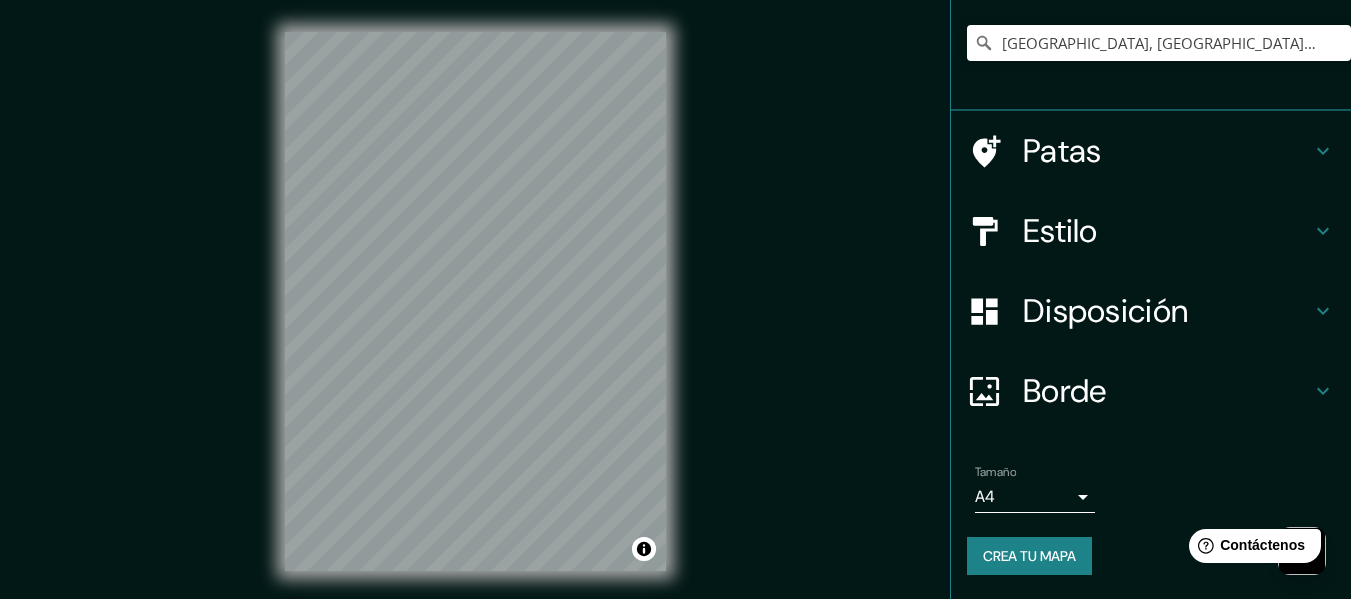 click on "Patas" at bounding box center (1062, 151) 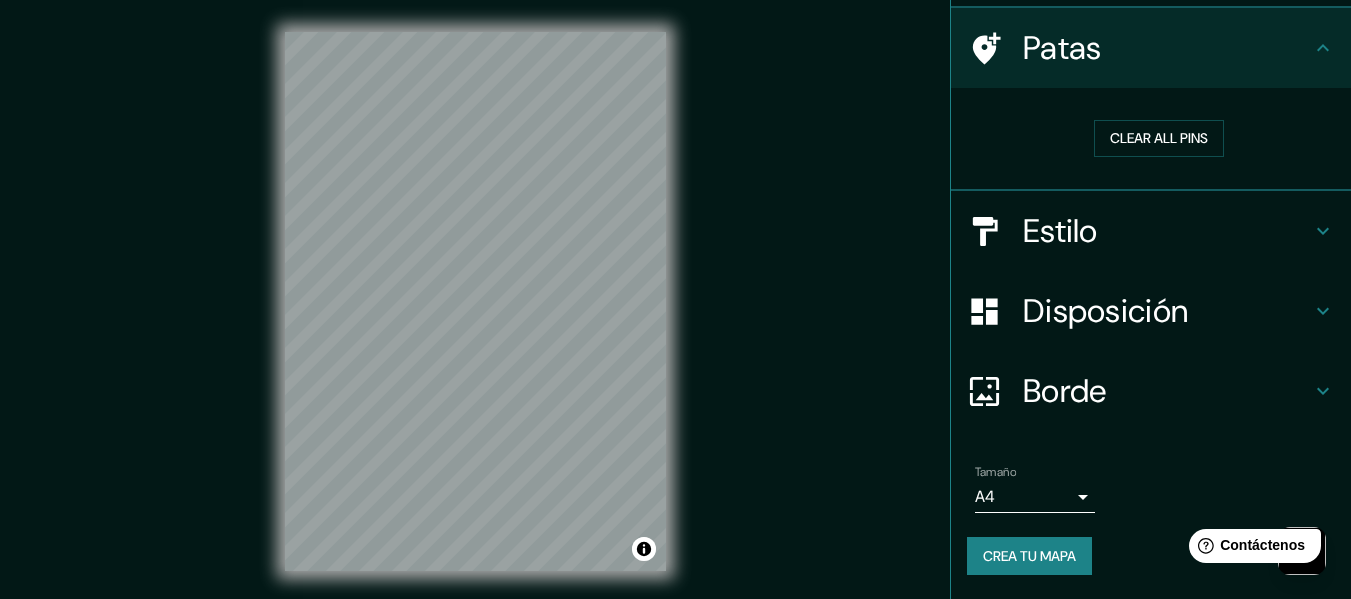 scroll, scrollTop: 138, scrollLeft: 0, axis: vertical 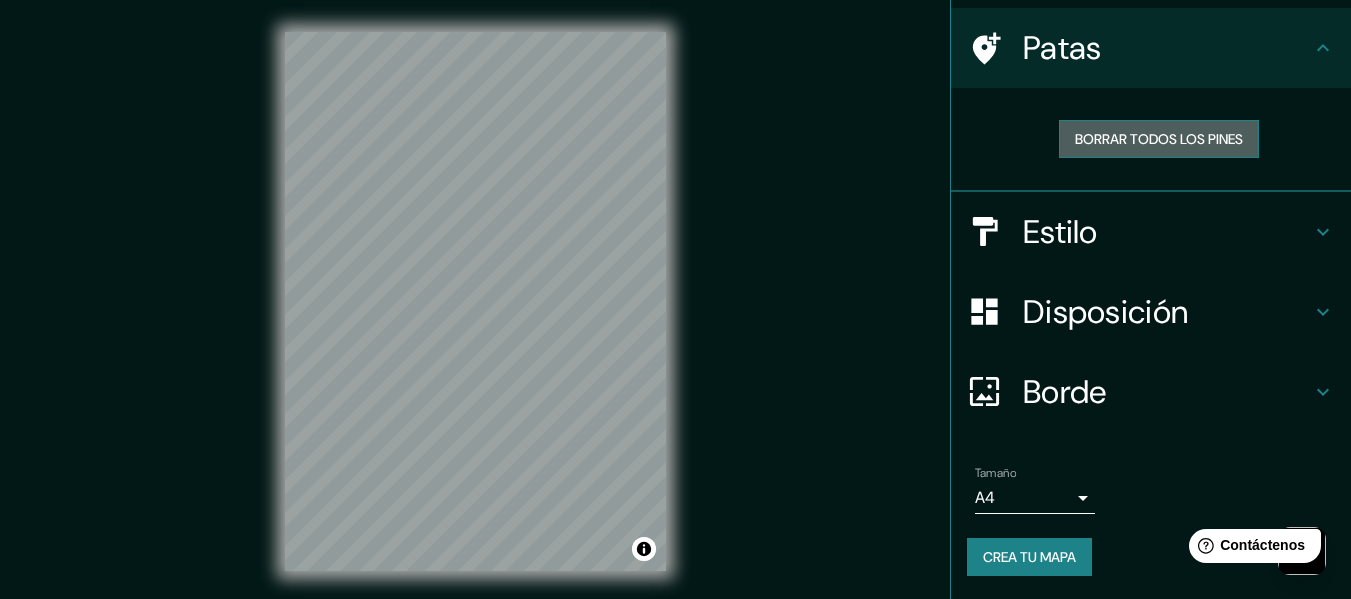 click on "Borrar todos los pines" at bounding box center [1159, 139] 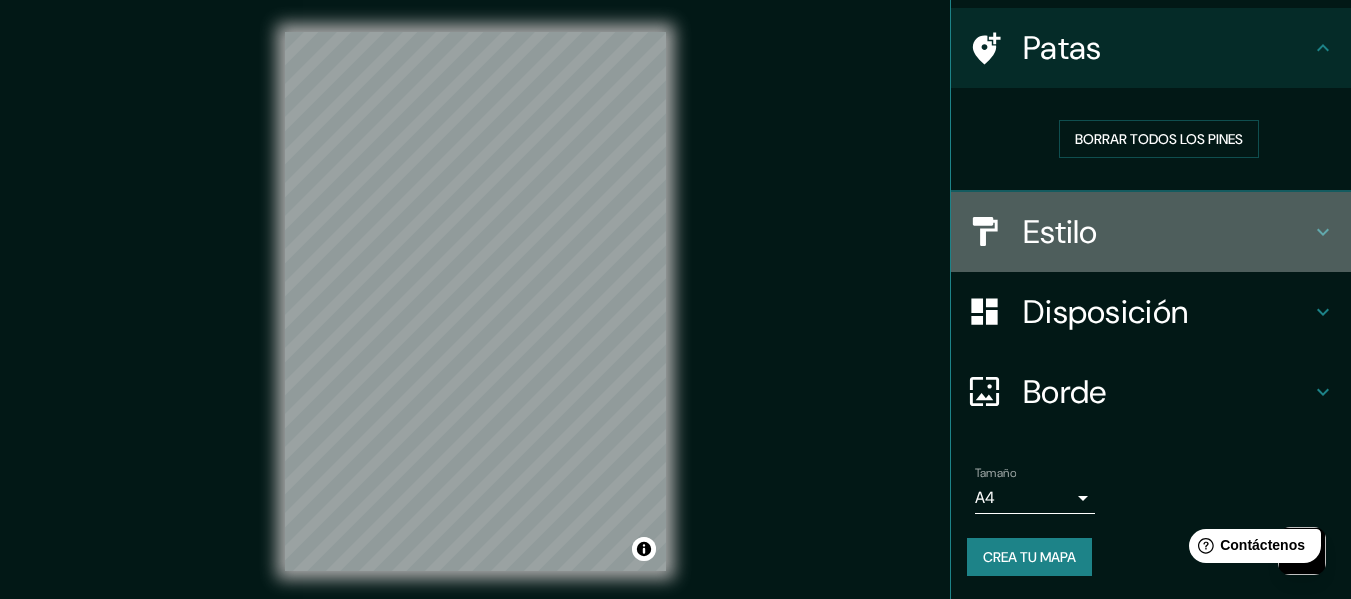 click on "Estilo" at bounding box center [1060, 232] 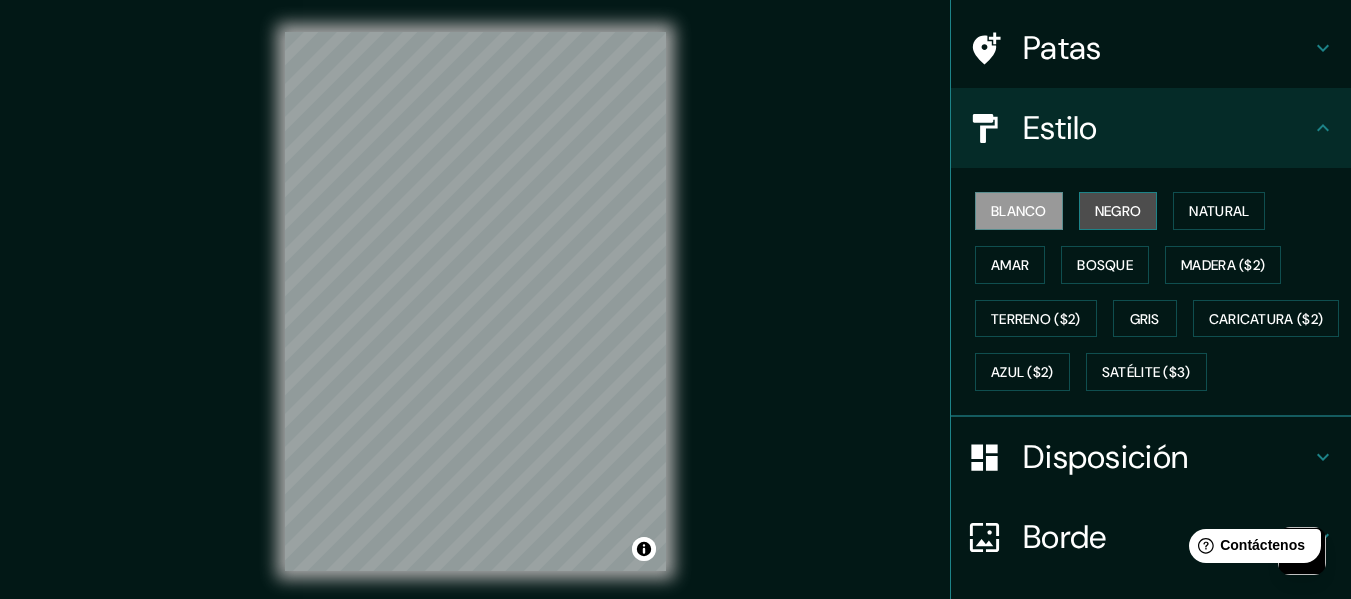 click on "Negro" at bounding box center [1118, 211] 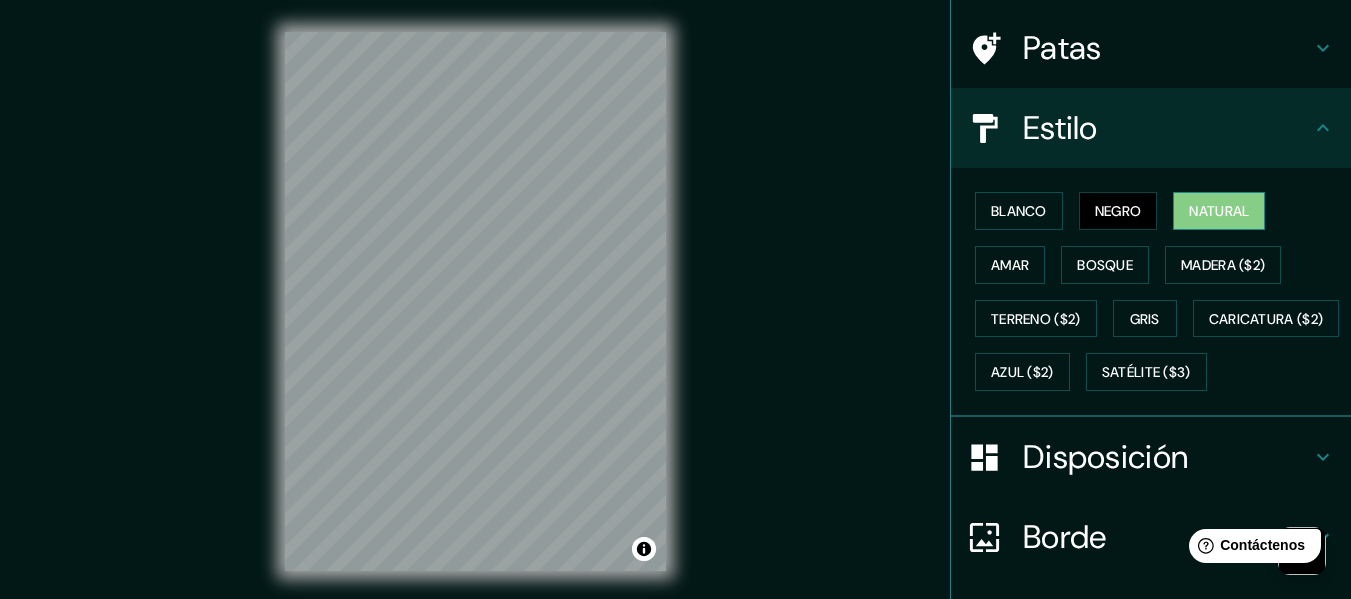 click on "Natural" at bounding box center [1219, 211] 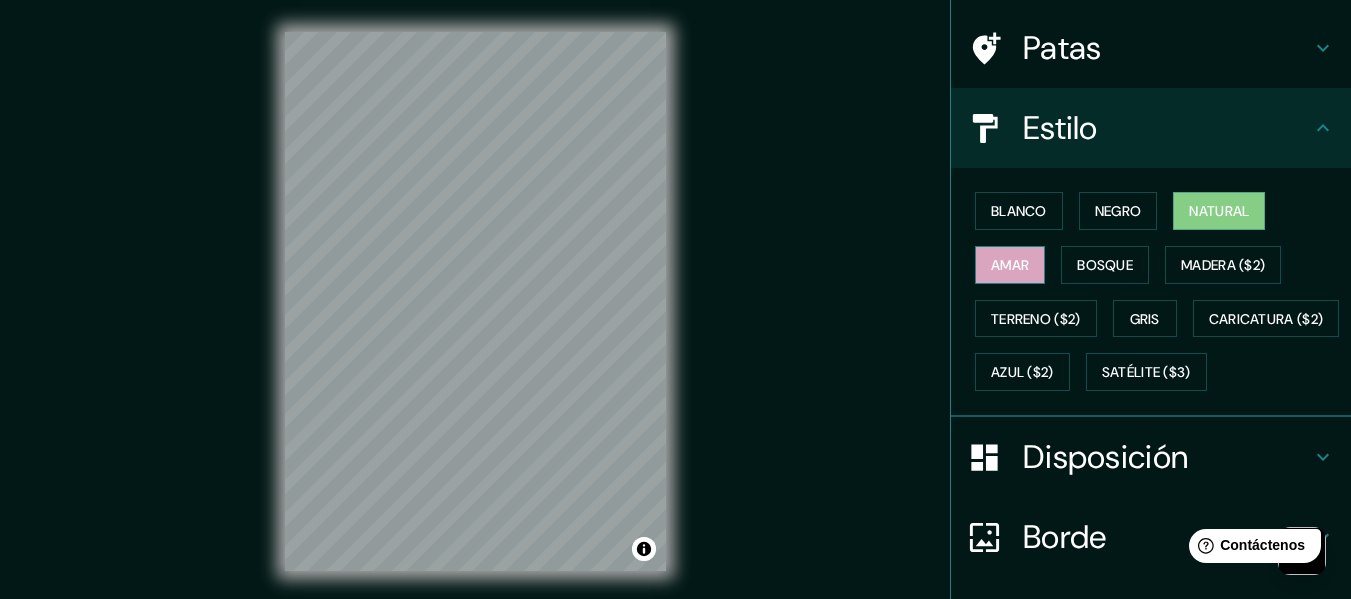 click on "Amar" at bounding box center [1010, 265] 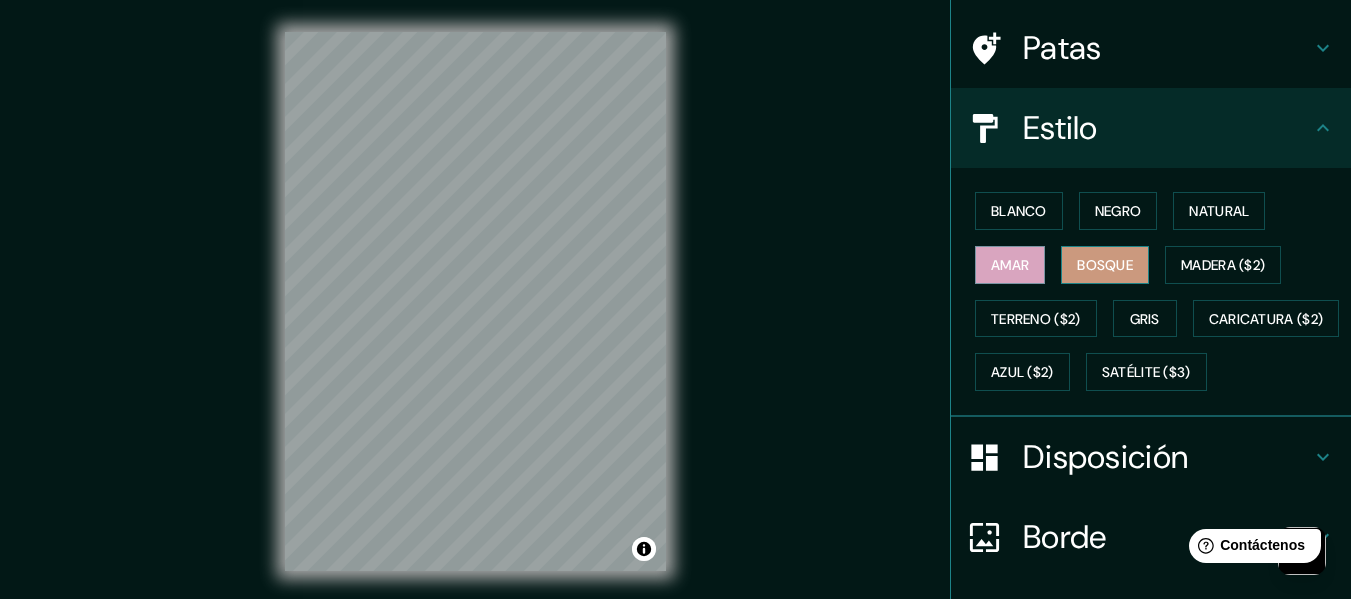 click on "Bosque" at bounding box center [1105, 265] 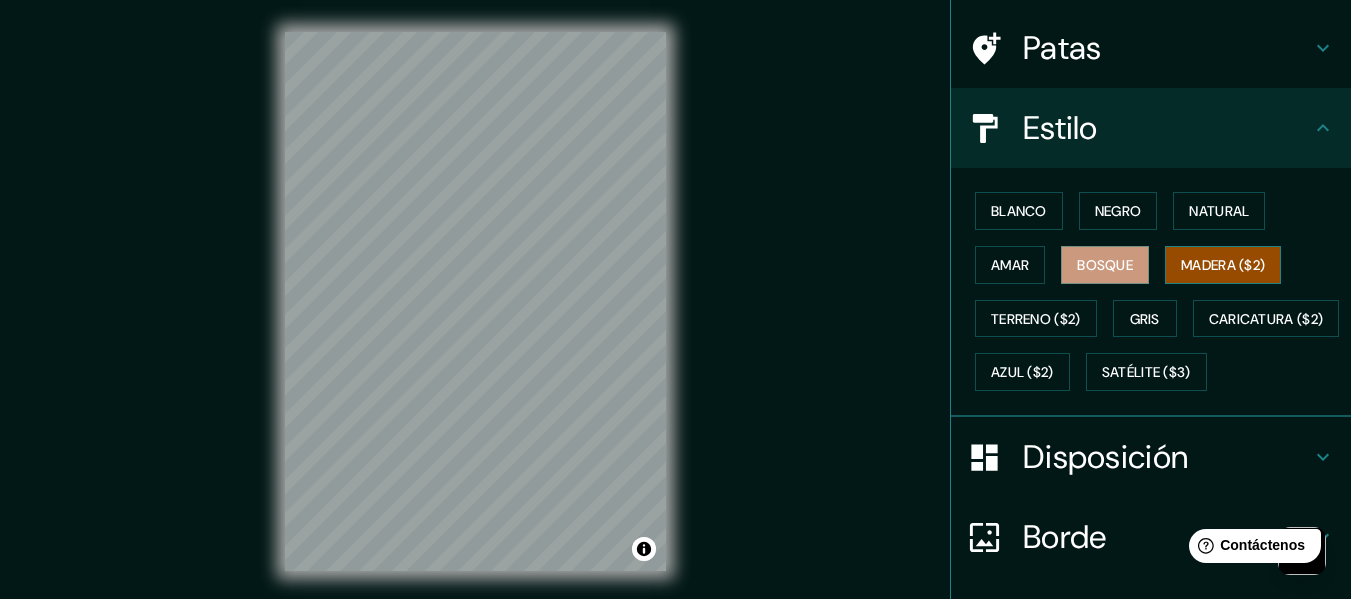 click on "Madera ($2)" at bounding box center [1223, 265] 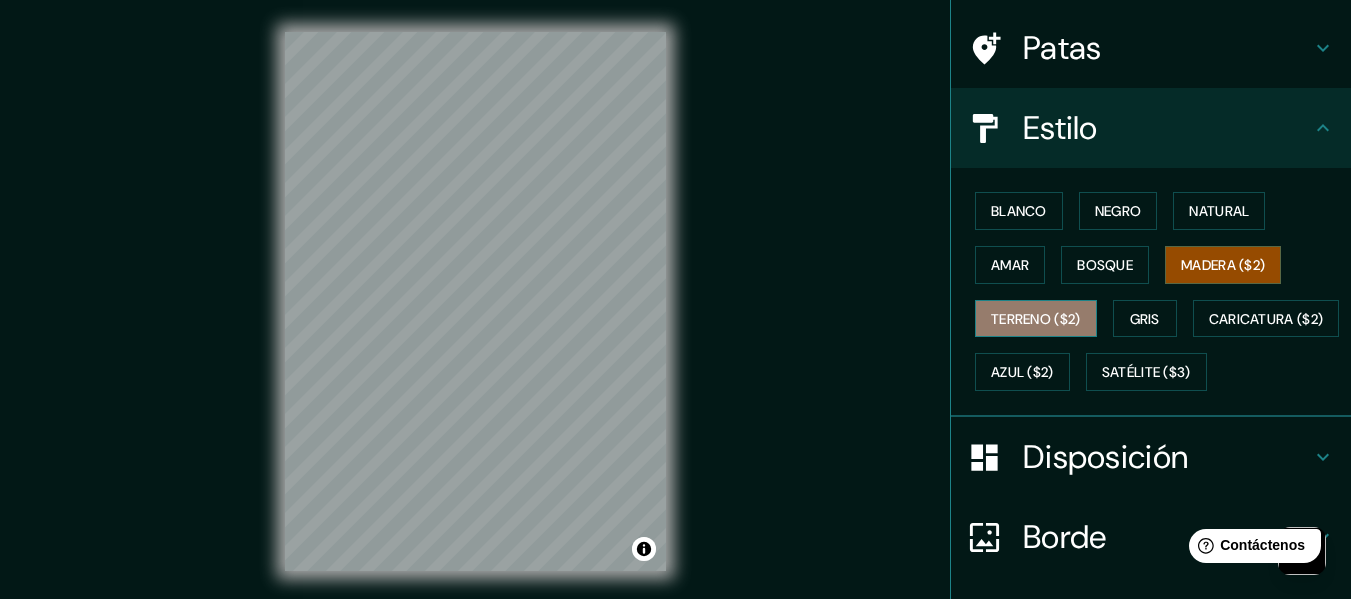 click on "Terreno ($2)" at bounding box center [1036, 319] 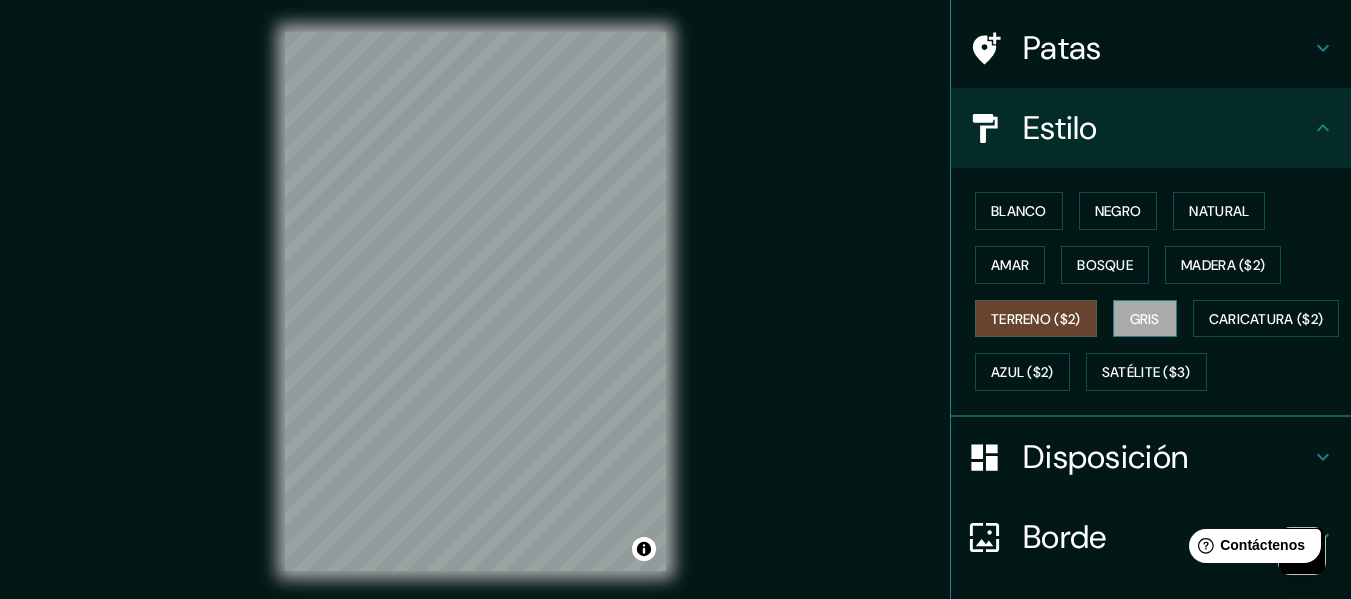 click on "Gris" at bounding box center (1145, 319) 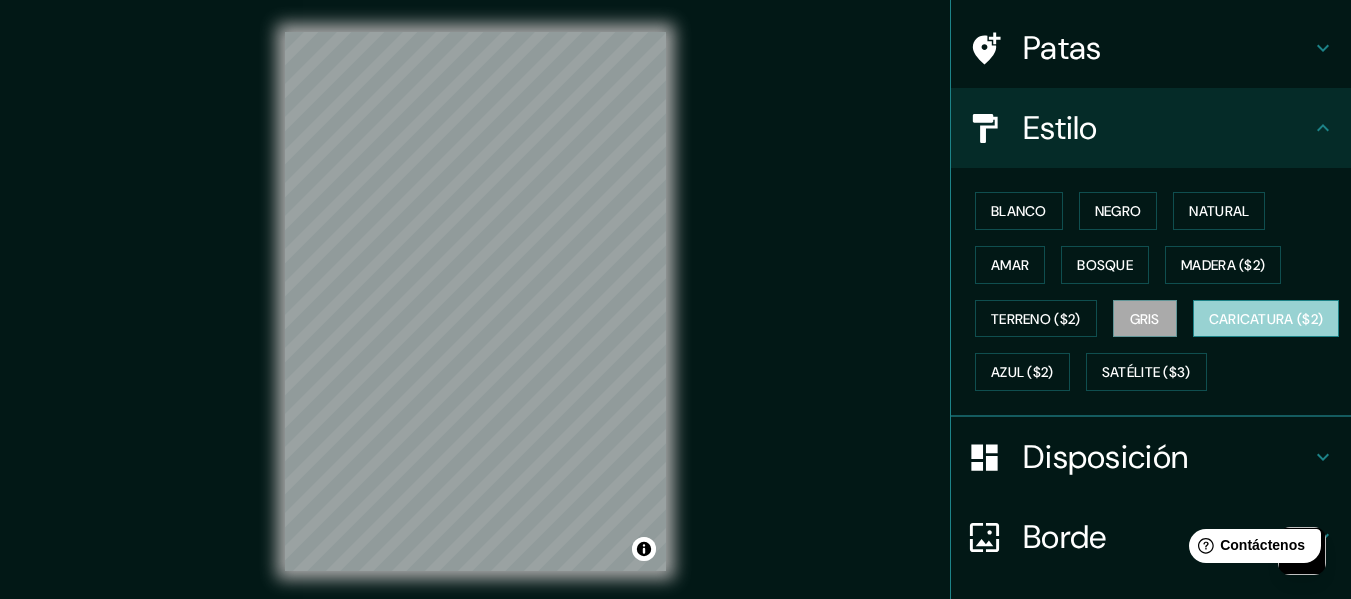 click on "Caricatura ($2)" at bounding box center [1266, 319] 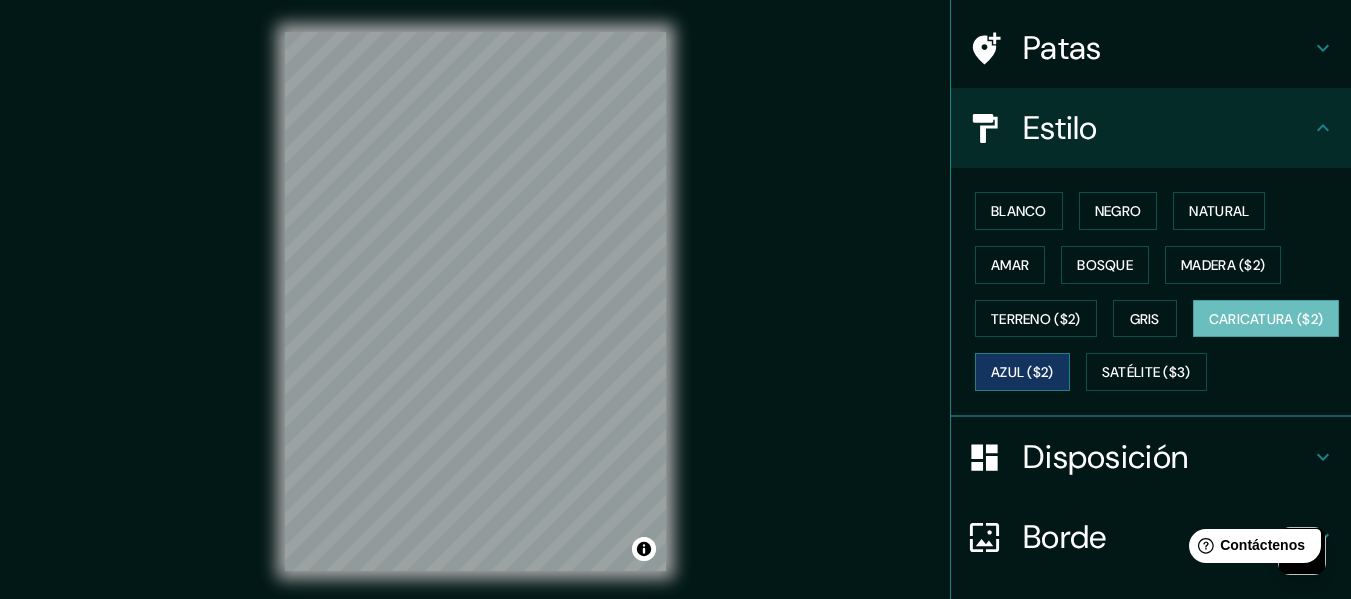 click on "Azul ($2)" at bounding box center [1022, 373] 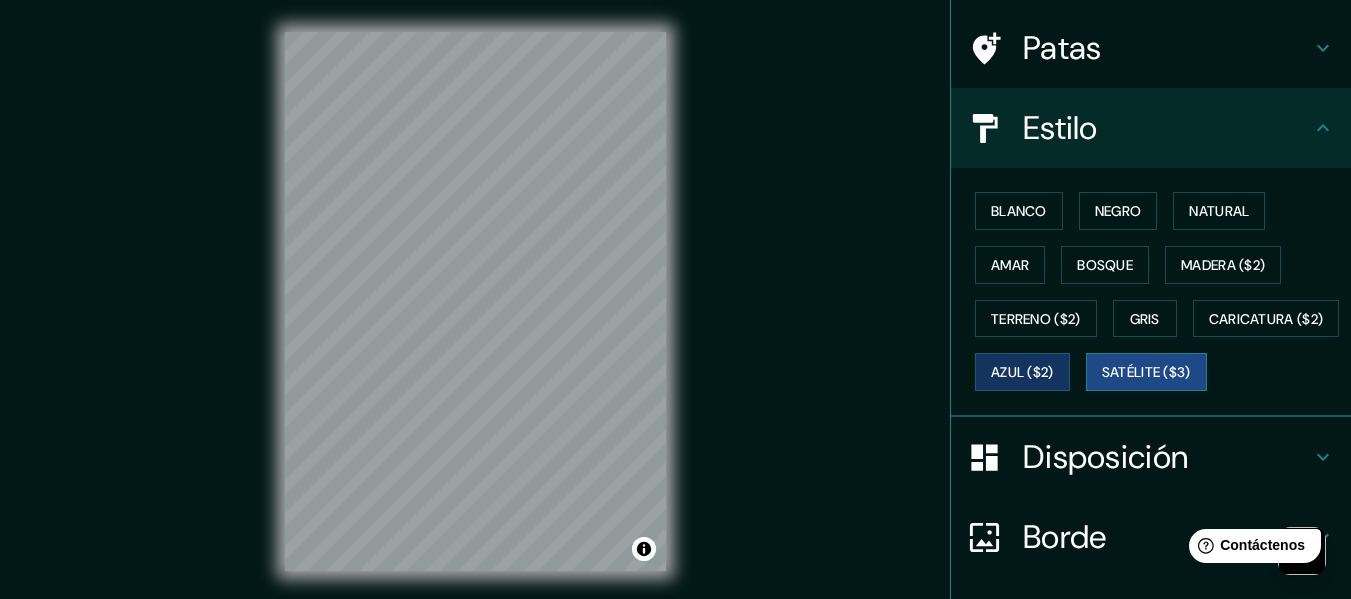 click on "Satélite ($3)" at bounding box center (1146, 373) 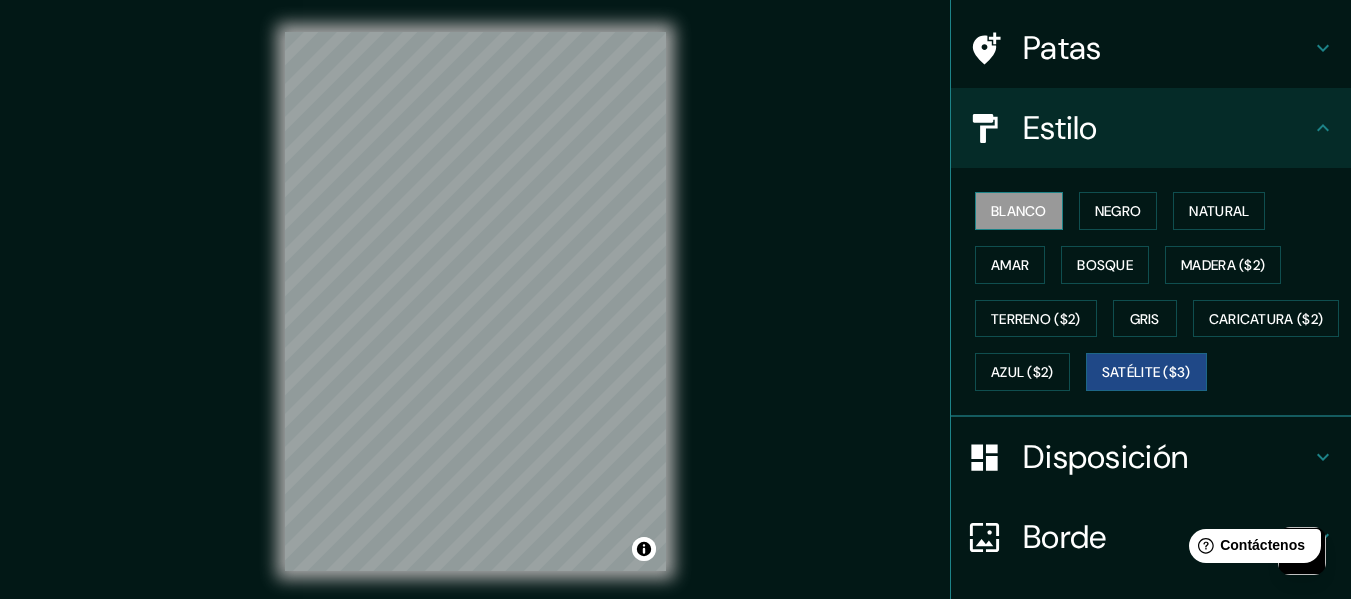 click on "Blanco" at bounding box center (1019, 211) 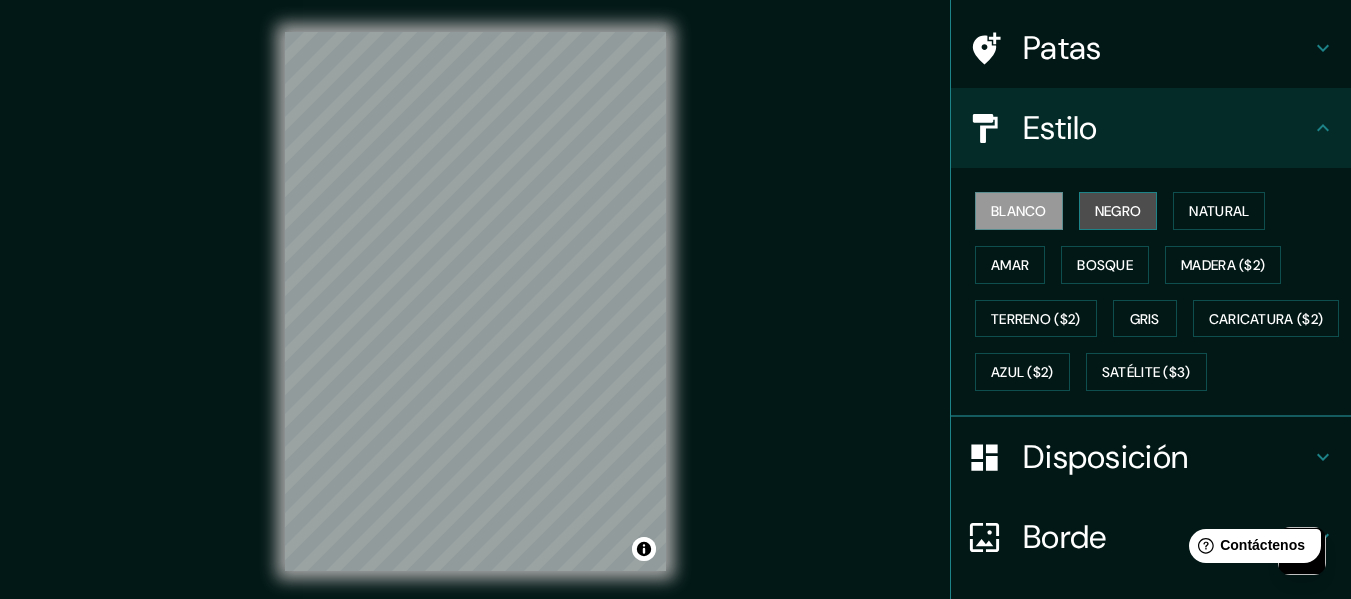 click on "Negro" at bounding box center [1118, 211] 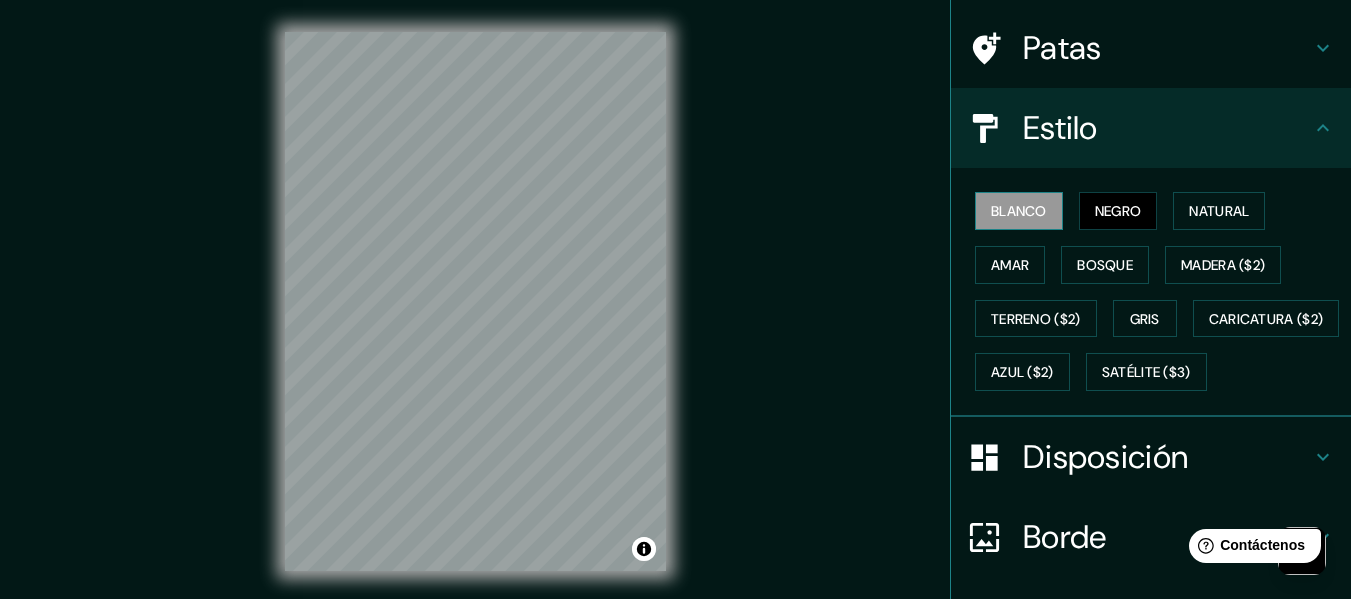click on "Blanco" at bounding box center [1019, 211] 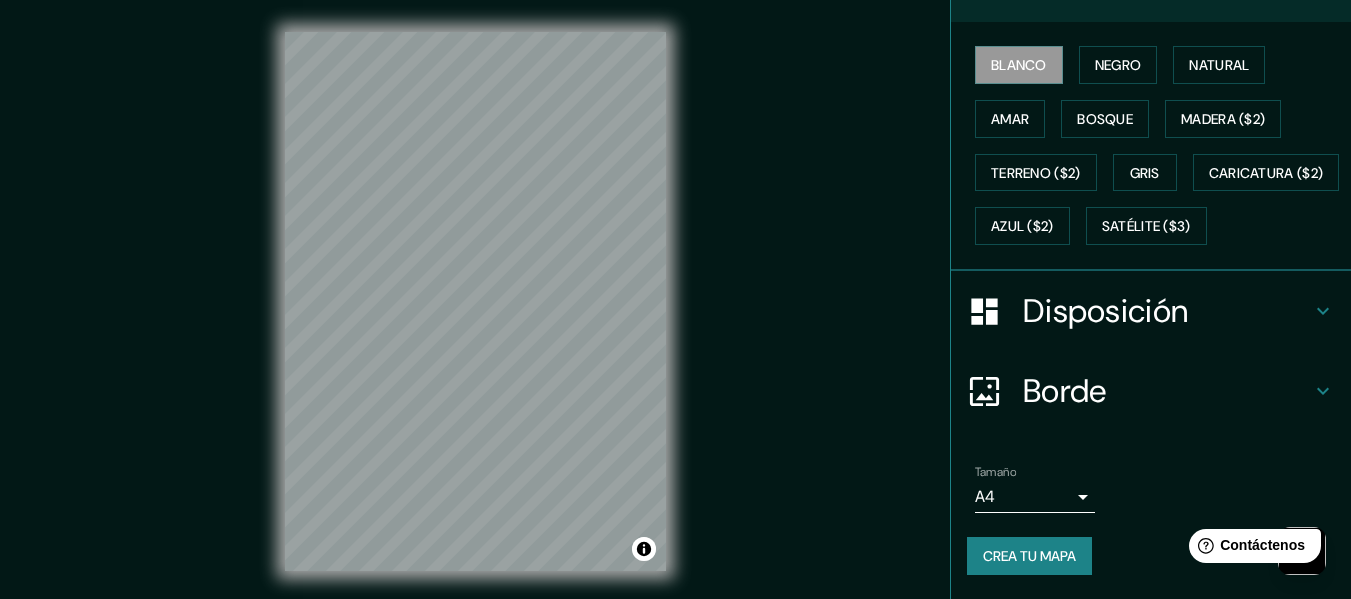 scroll, scrollTop: 337, scrollLeft: 0, axis: vertical 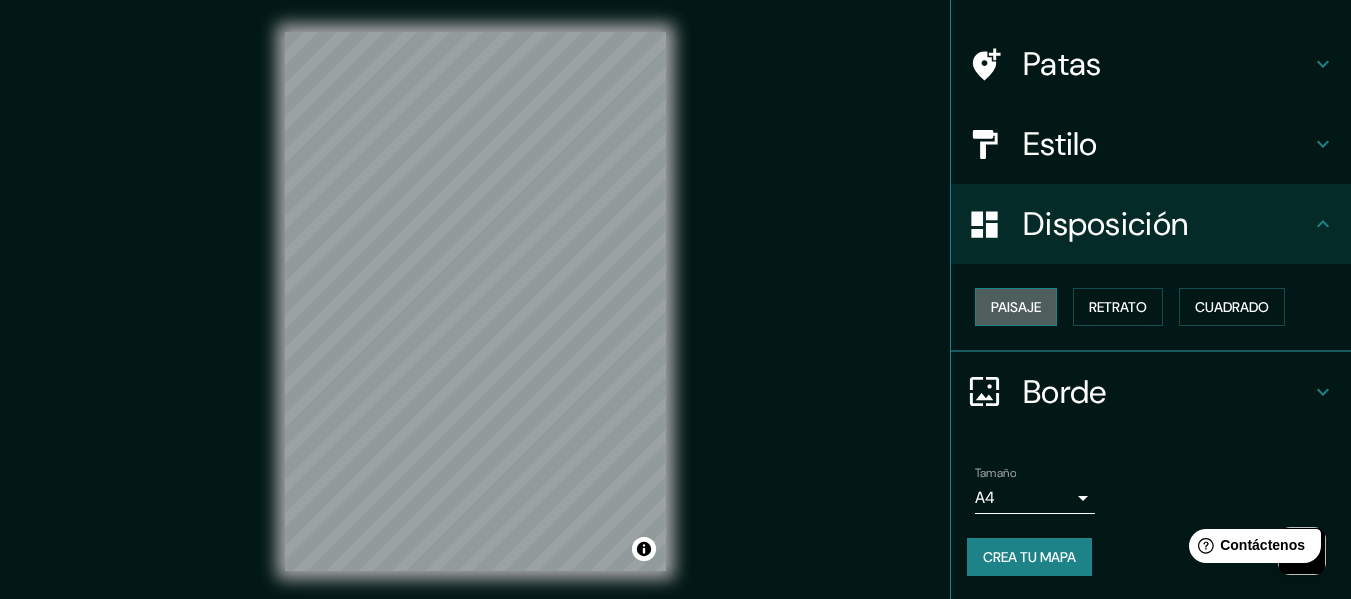 click on "Paisaje" at bounding box center (1016, 307) 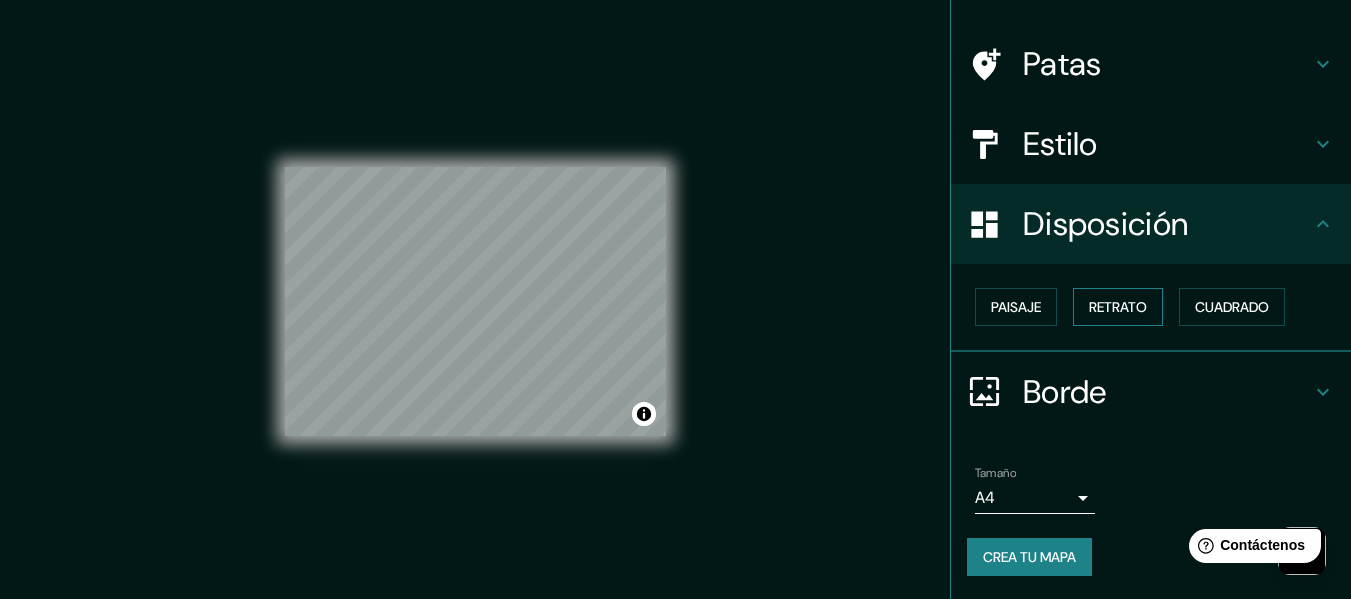 click on "Retrato" at bounding box center (1118, 307) 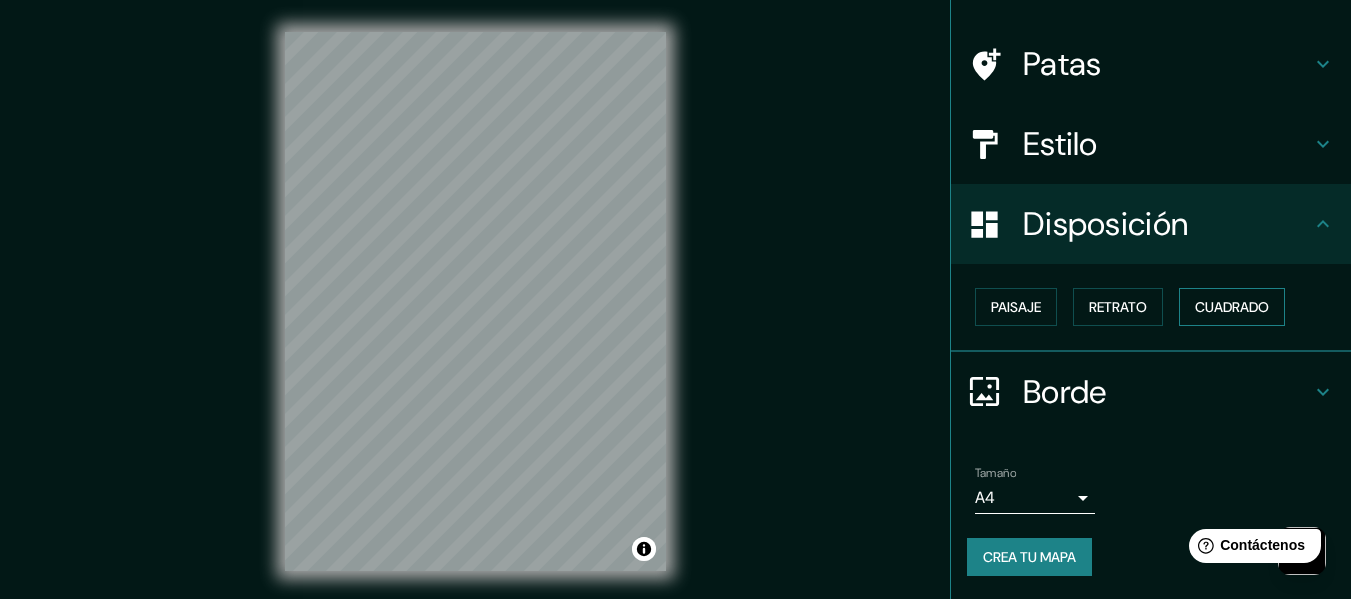click on "Cuadrado" at bounding box center (1232, 307) 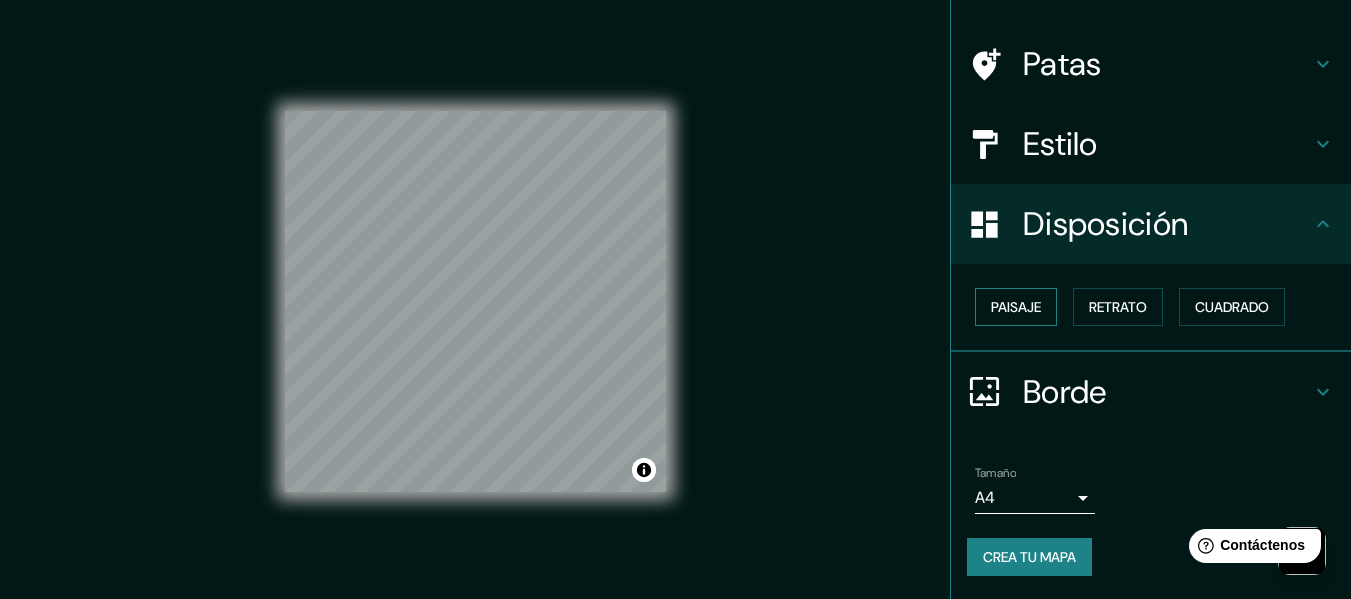click on "Paisaje" at bounding box center [1016, 307] 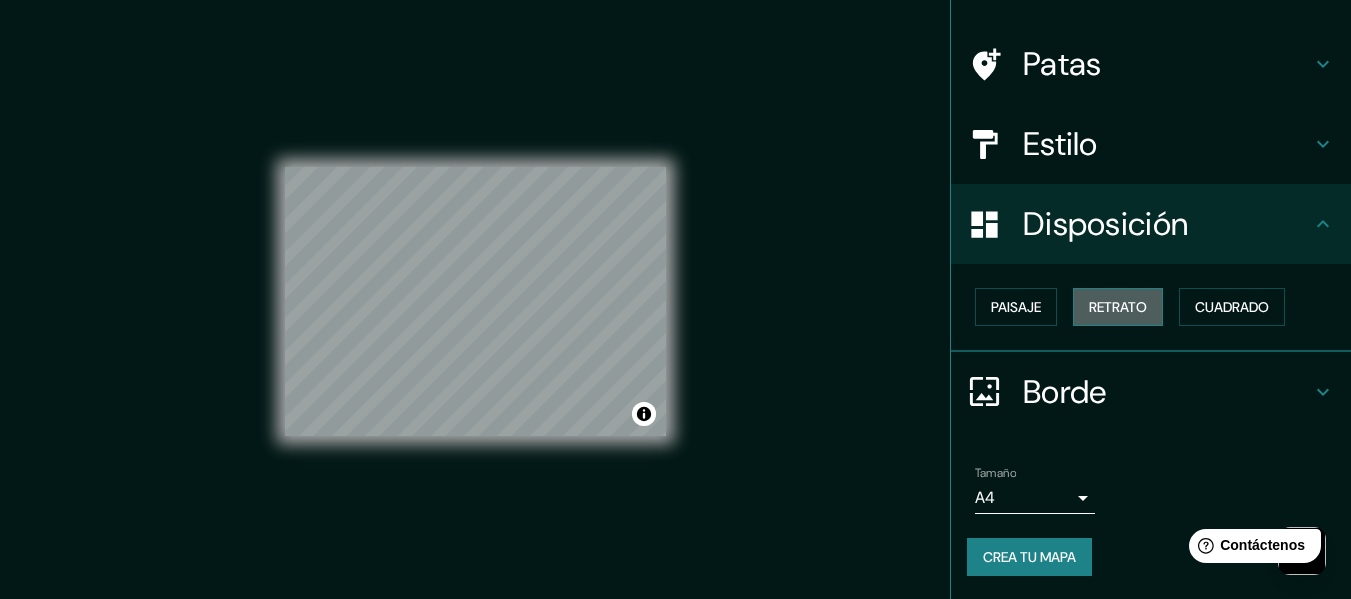 click on "Retrato" at bounding box center (1118, 307) 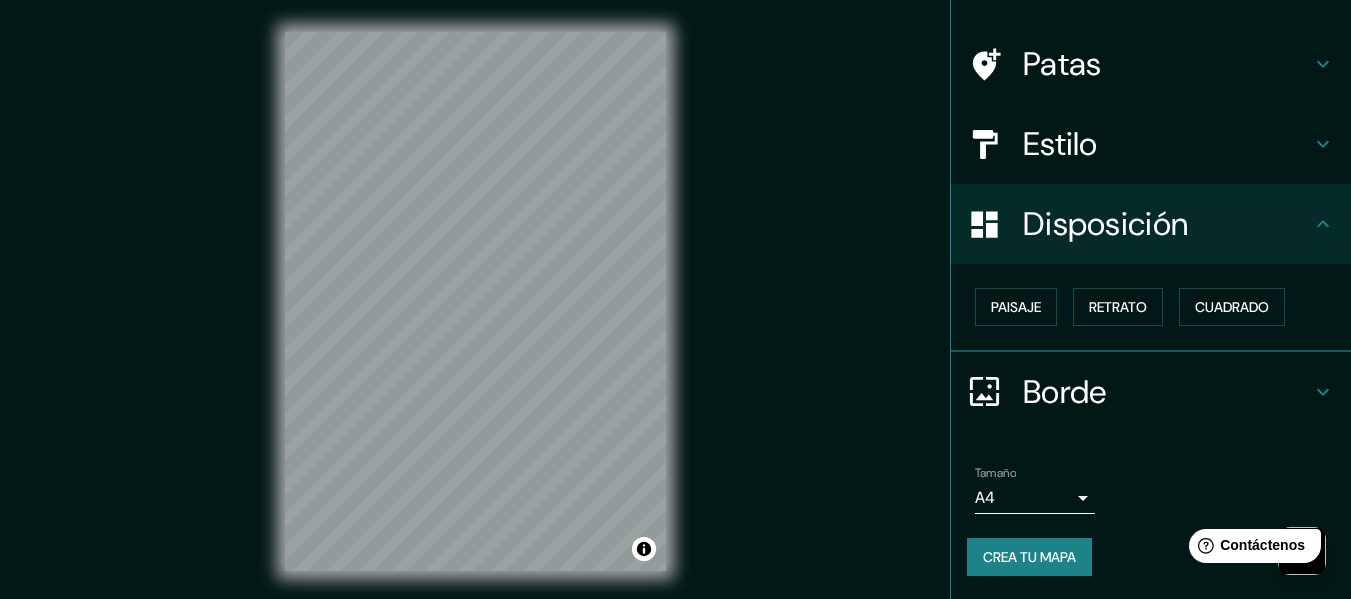 click on "Borde" at bounding box center [1065, 392] 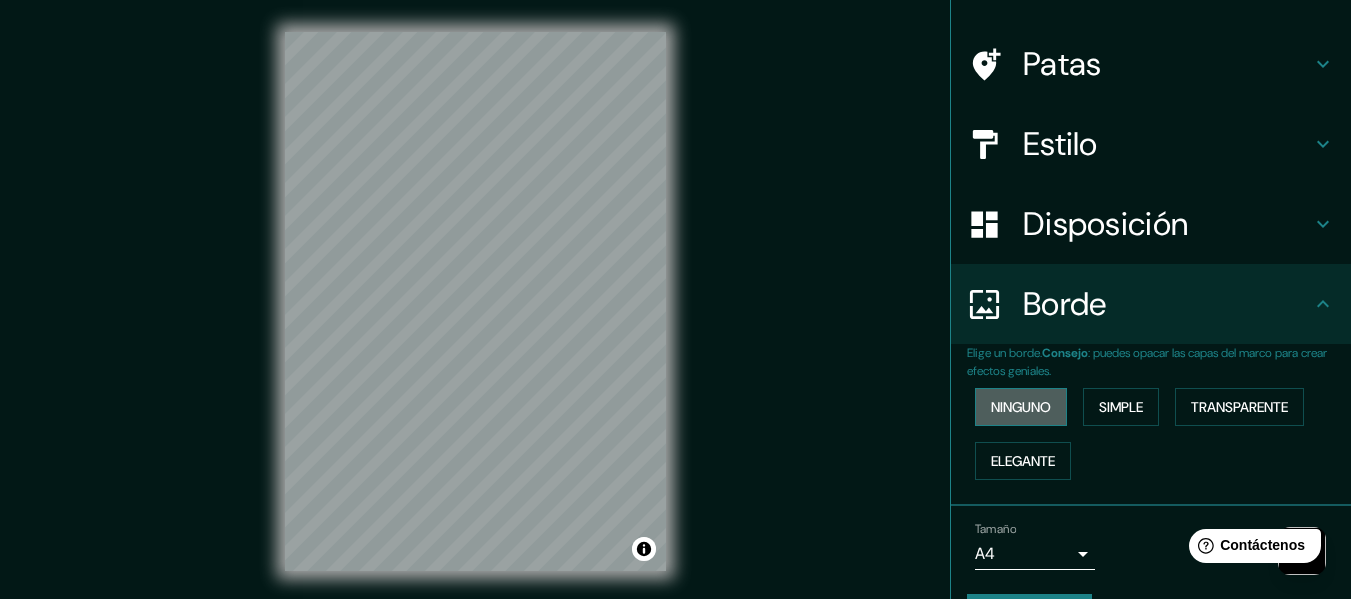click on "Ninguno" at bounding box center [1021, 407] 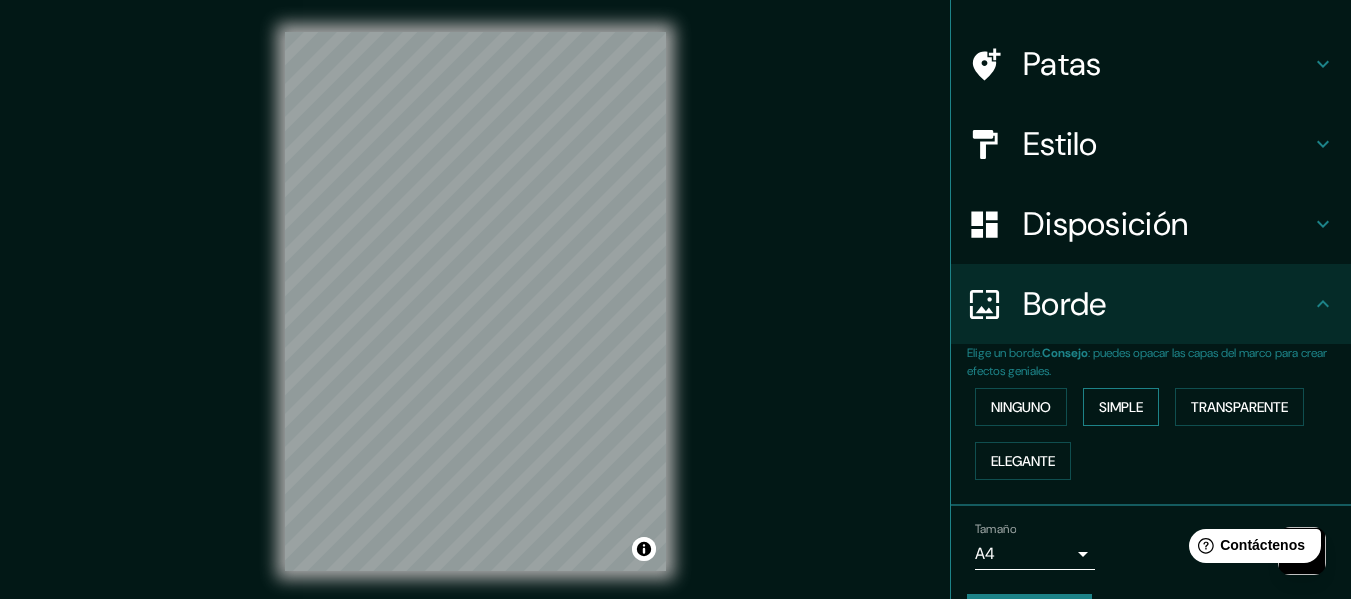 click on "Simple" at bounding box center [1121, 407] 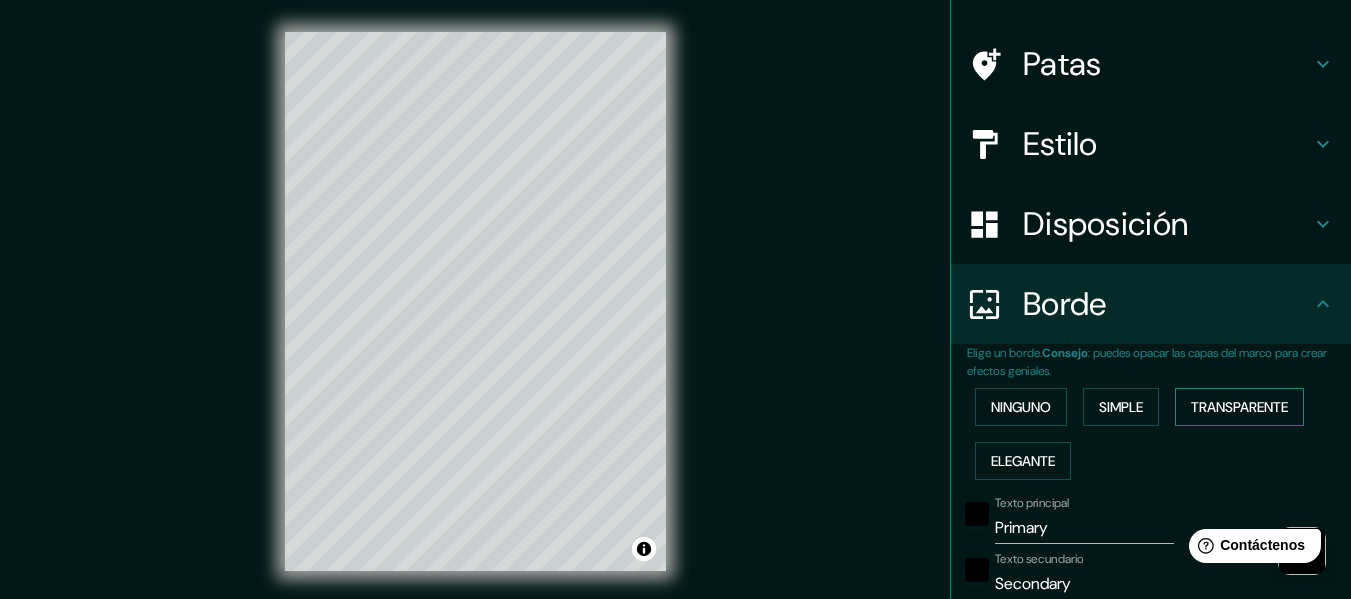 click on "Transparente" at bounding box center [1239, 407] 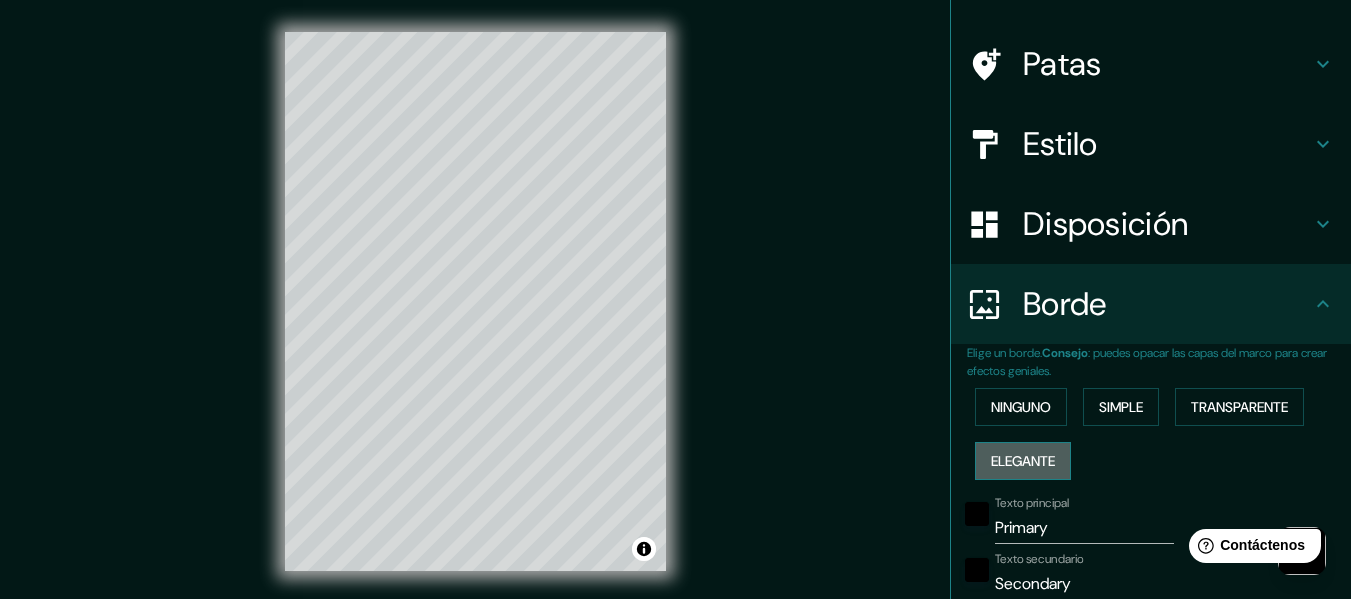 click on "Elegante" at bounding box center (1023, 461) 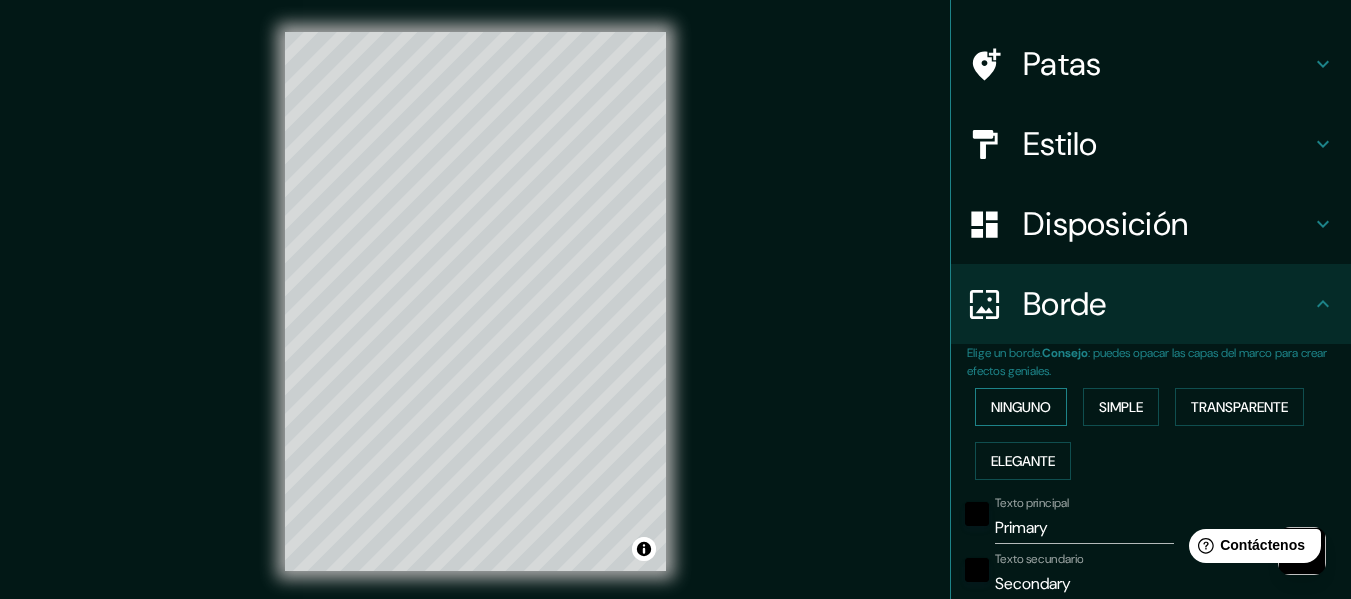 click on "Ninguno" at bounding box center [1021, 407] 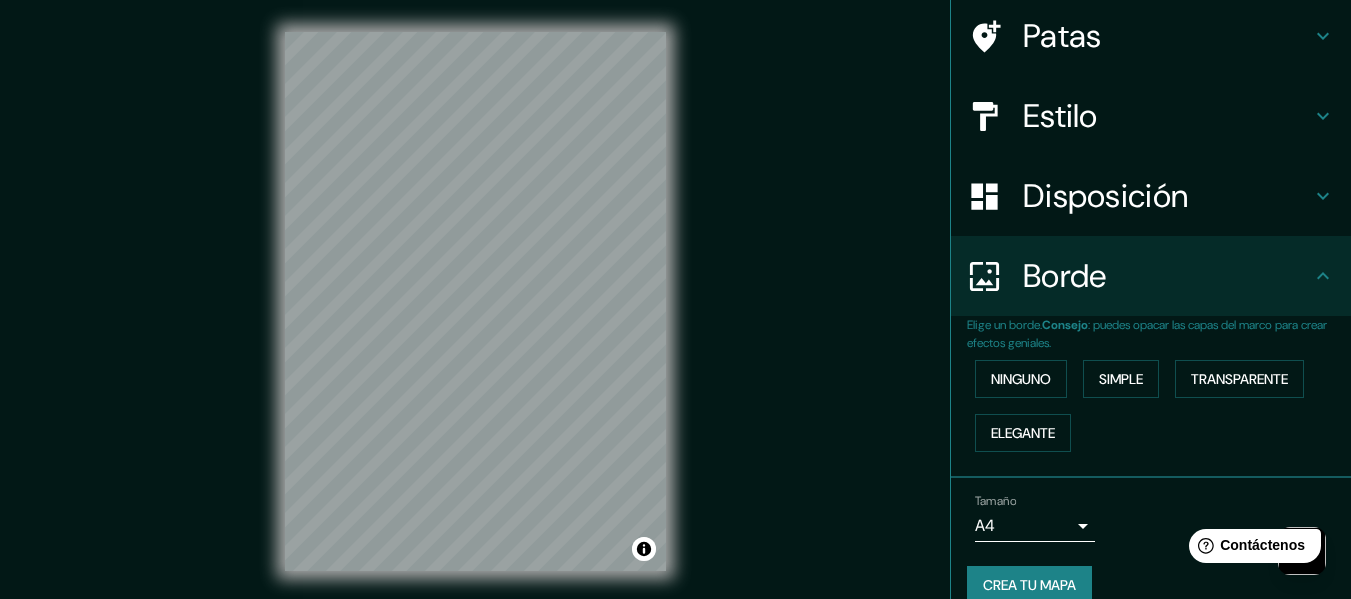 scroll, scrollTop: 178, scrollLeft: 0, axis: vertical 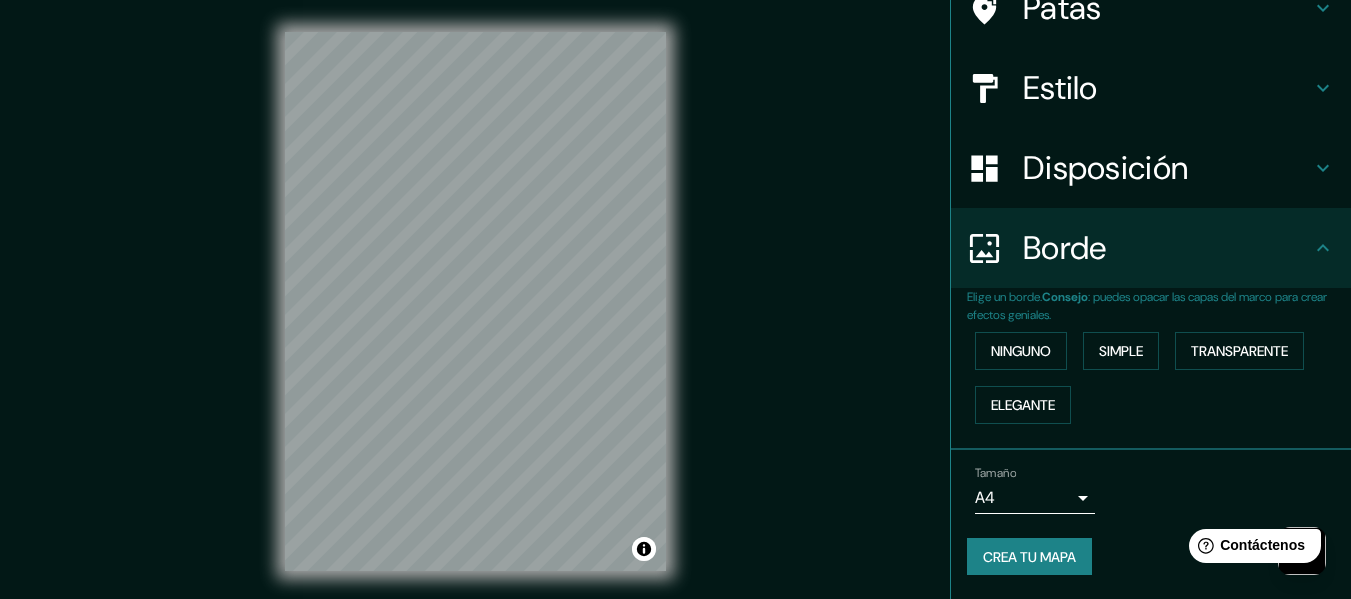 click on "Crea tu mapa" at bounding box center [1029, 557] 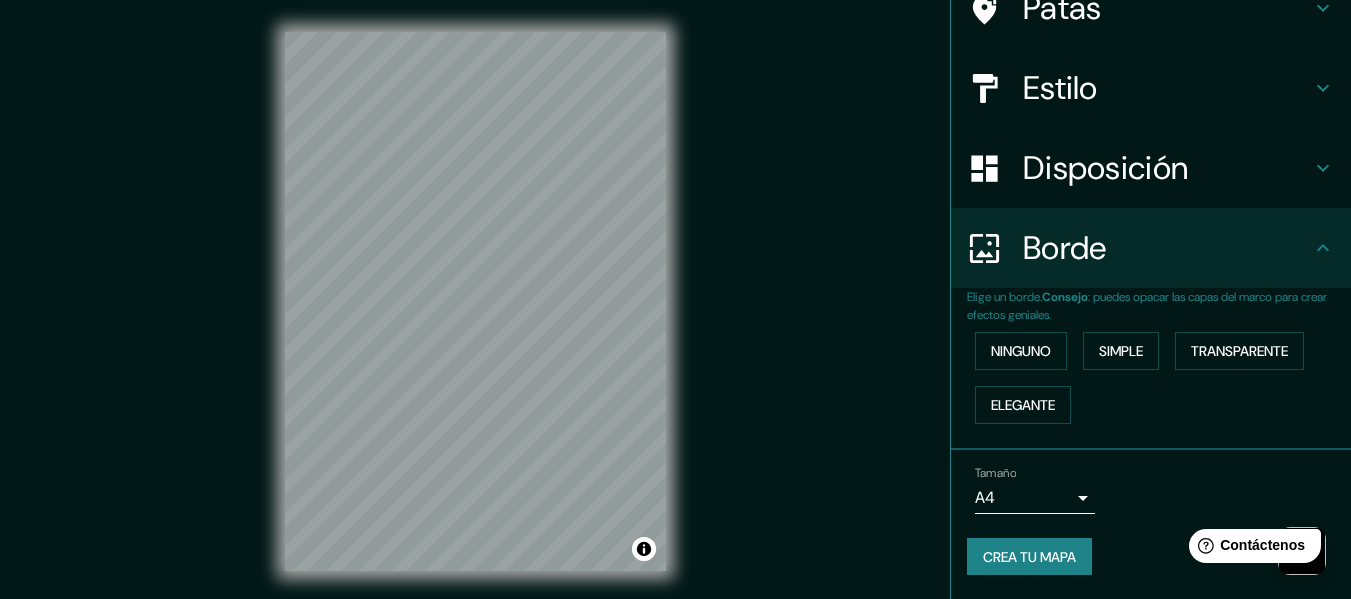 click on "Crea tu mapa" at bounding box center [1029, 557] 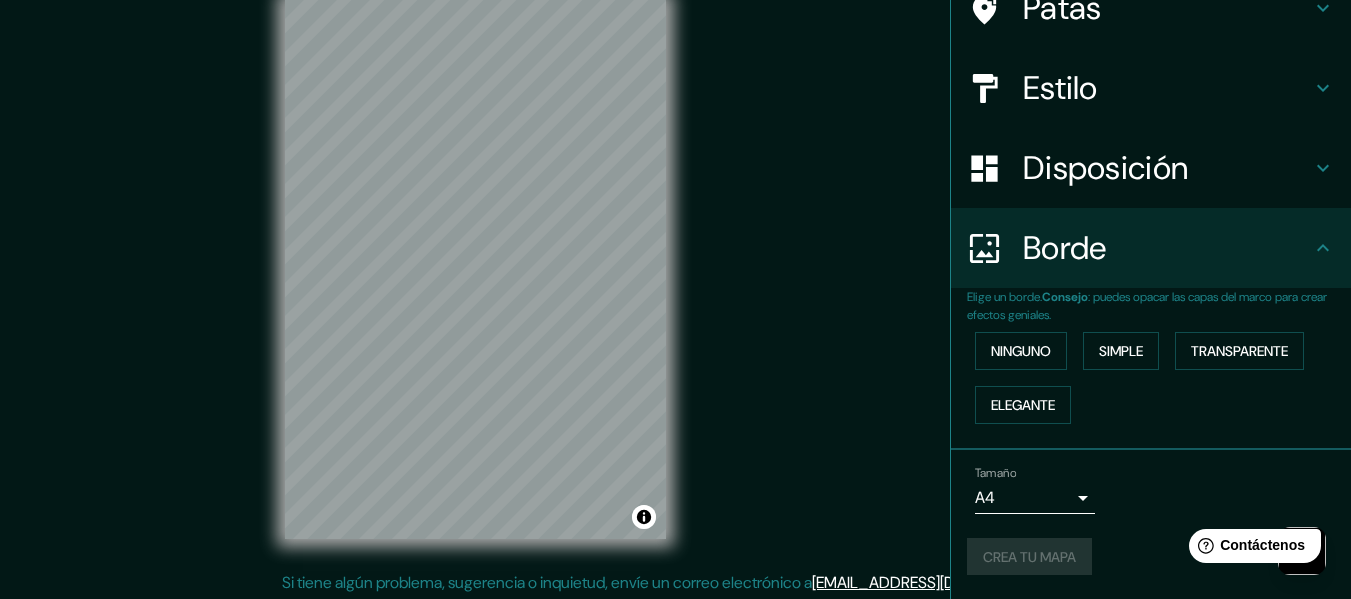 scroll, scrollTop: 36, scrollLeft: 0, axis: vertical 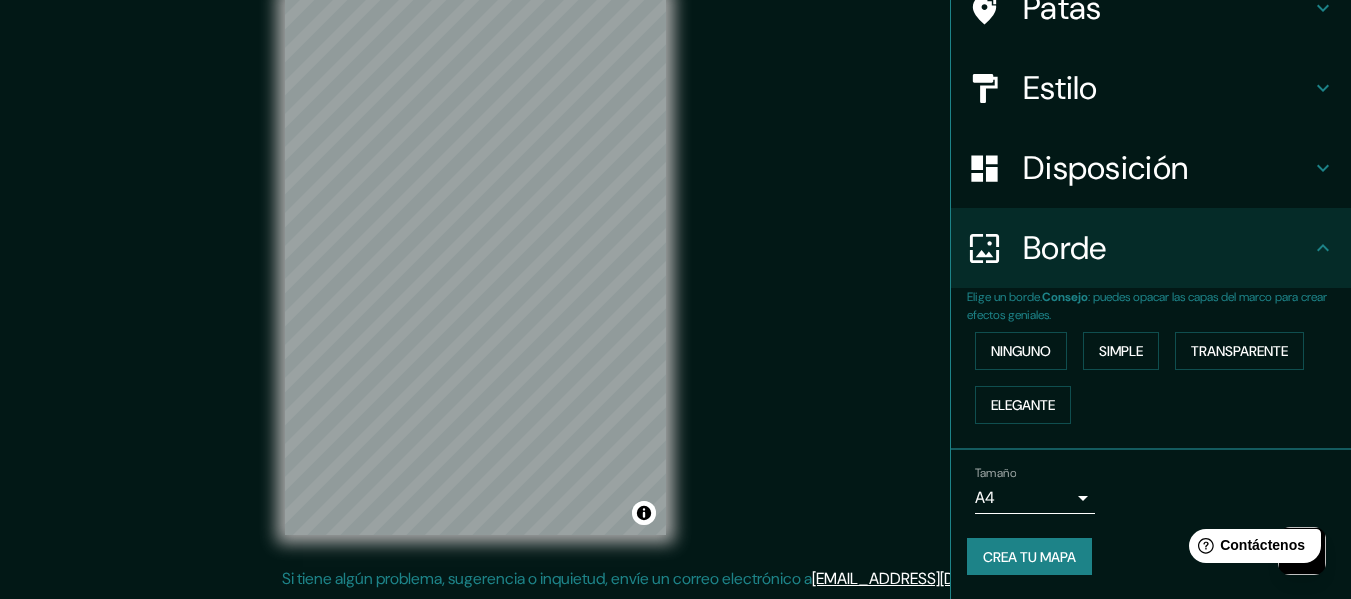 click on "Mappin Ubicación [GEOGRAPHIC_DATA], [GEOGRAPHIC_DATA], [GEOGRAPHIC_DATA] Patas Estilo Disposición Borde Elige un borde.  Consejo  : puedes opacar las capas del marco para crear efectos geniales. Ninguno Simple Transparente Elegante Tamaño A4 single Crea tu mapa © Mapbox   © OpenStreetMap   Improve this map Si tiene algún problema, sugerencia o inquietud, envíe un correo electrónico a  [EMAIL_ADDRESS][DOMAIN_NAME]  .   . ." at bounding box center (675, 281) 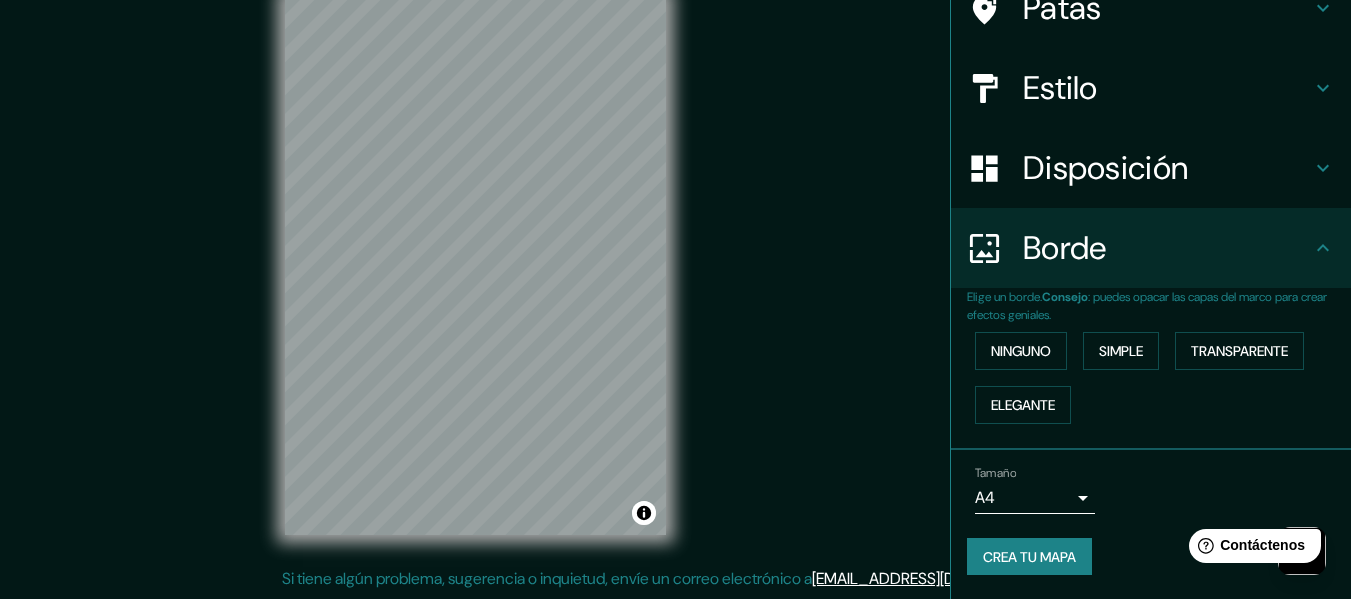 click on "Mappin Ubicación [GEOGRAPHIC_DATA], [GEOGRAPHIC_DATA], [GEOGRAPHIC_DATA] Patas Estilo Disposición Borde Elige un borde.  Consejo  : puedes opacar las capas del marco para crear efectos geniales. Ninguno Simple Transparente Elegante Tamaño A4 single Crea tu mapa © Mapbox   © OpenStreetMap   Improve this map Si tiene algún problema, sugerencia o inquietud, envíe un correo electrónico a  [EMAIL_ADDRESS][DOMAIN_NAME]  .   . ." at bounding box center [675, 281] 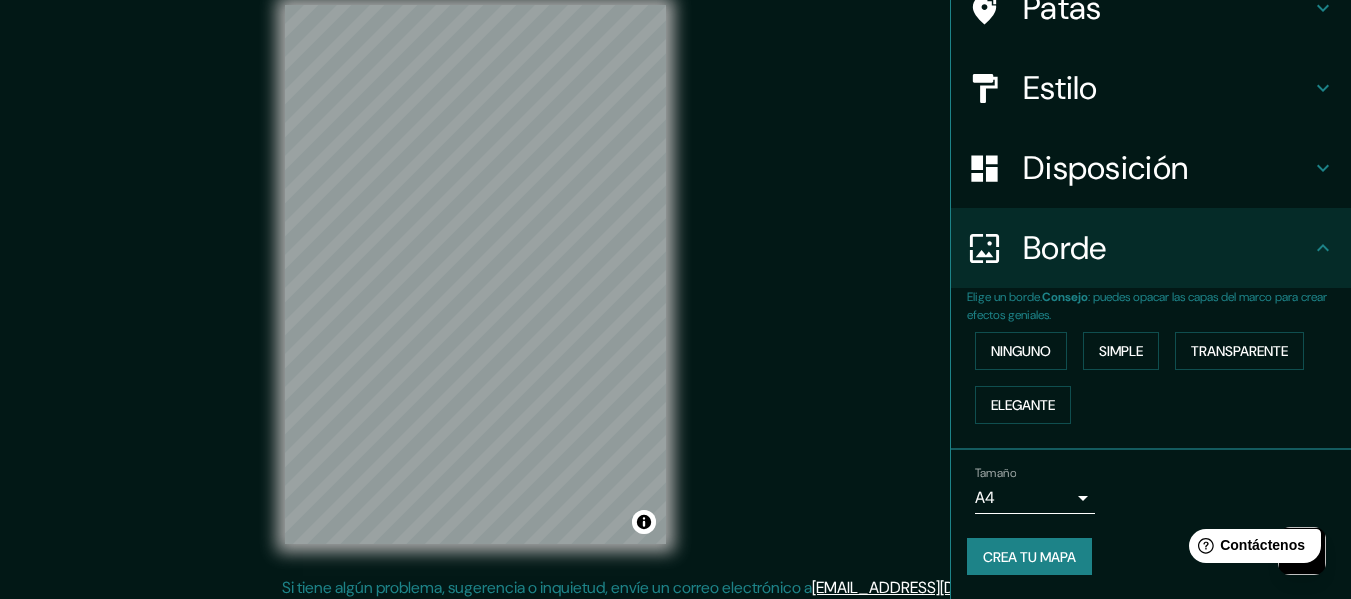 scroll, scrollTop: 36, scrollLeft: 0, axis: vertical 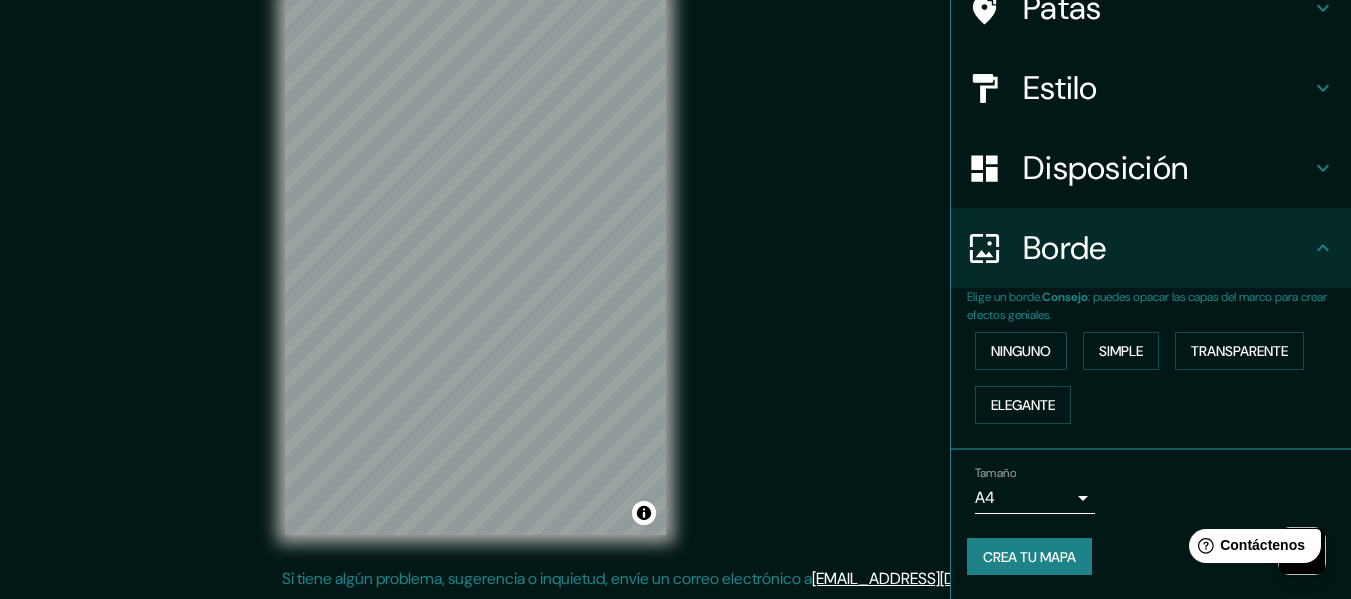 click on "Crea tu mapa" at bounding box center [1029, 557] 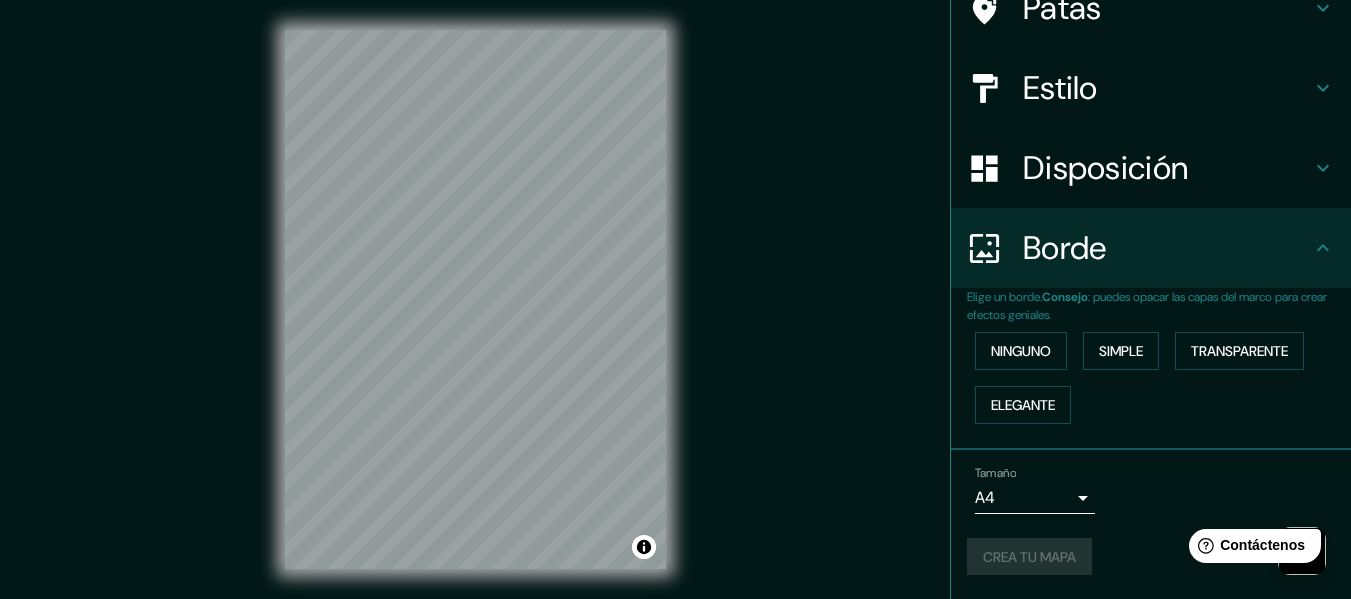 scroll, scrollTop: 0, scrollLeft: 0, axis: both 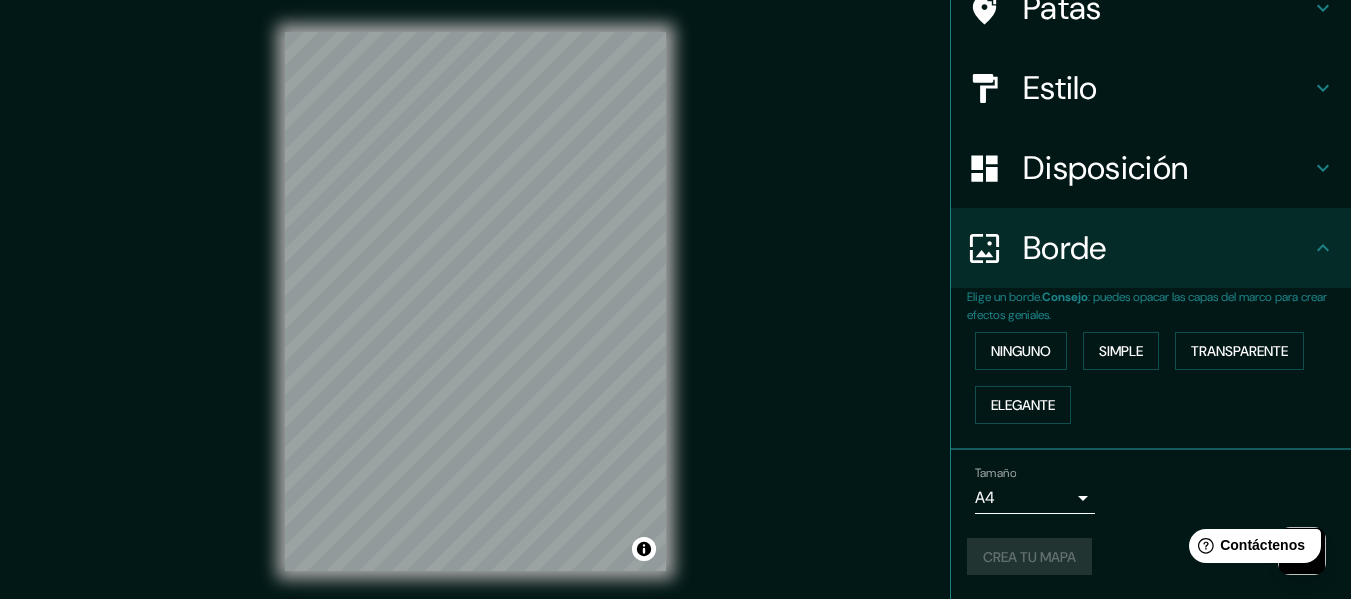 drag, startPoint x: 1333, startPoint y: 234, endPoint x: 1331, endPoint y: 106, distance: 128.01562 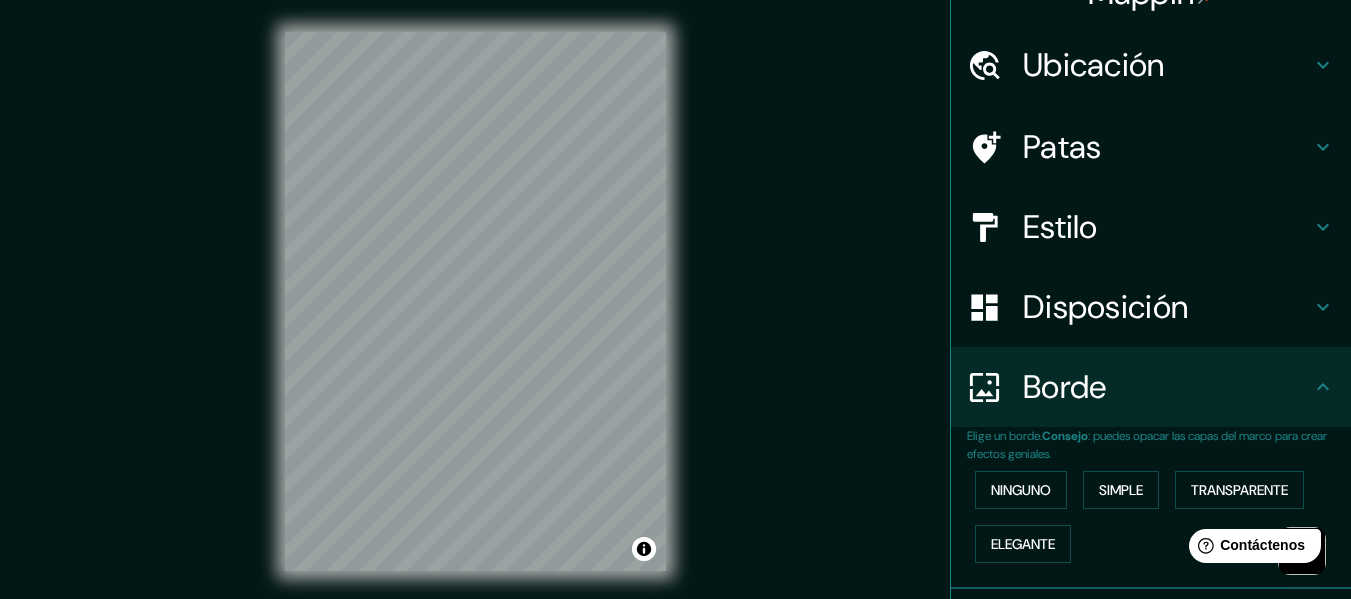 scroll, scrollTop: 0, scrollLeft: 0, axis: both 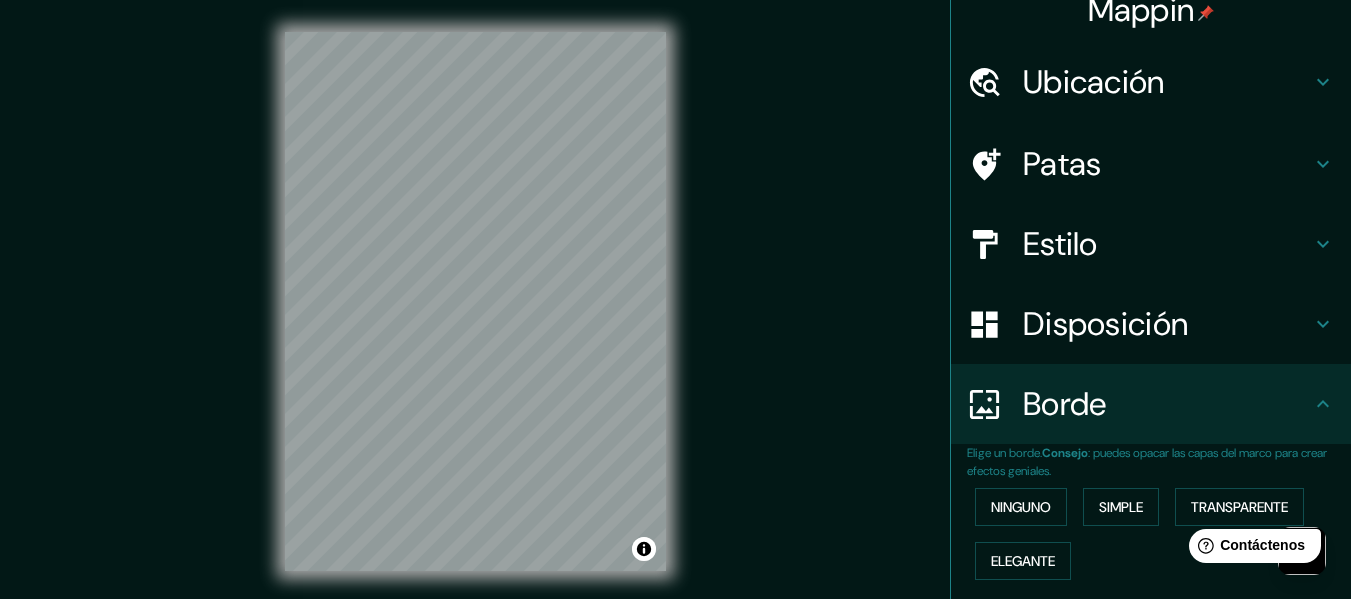 click on "Borde" at bounding box center [1167, 404] 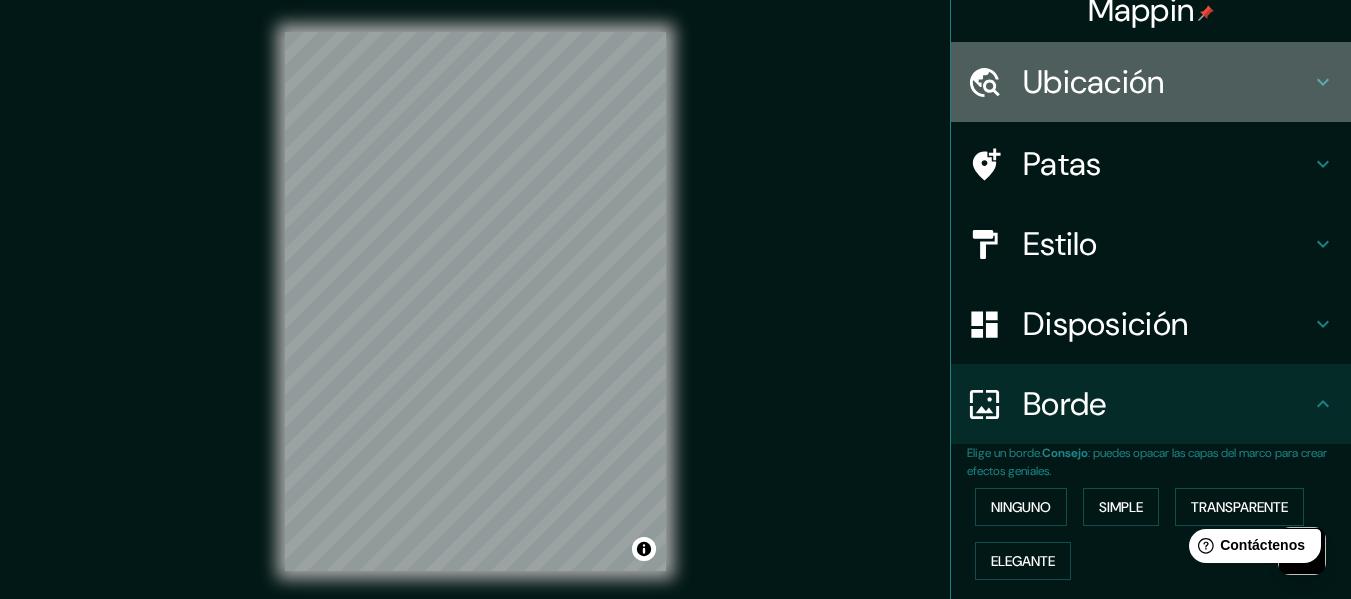 click on "Ubicación" at bounding box center (1167, 82) 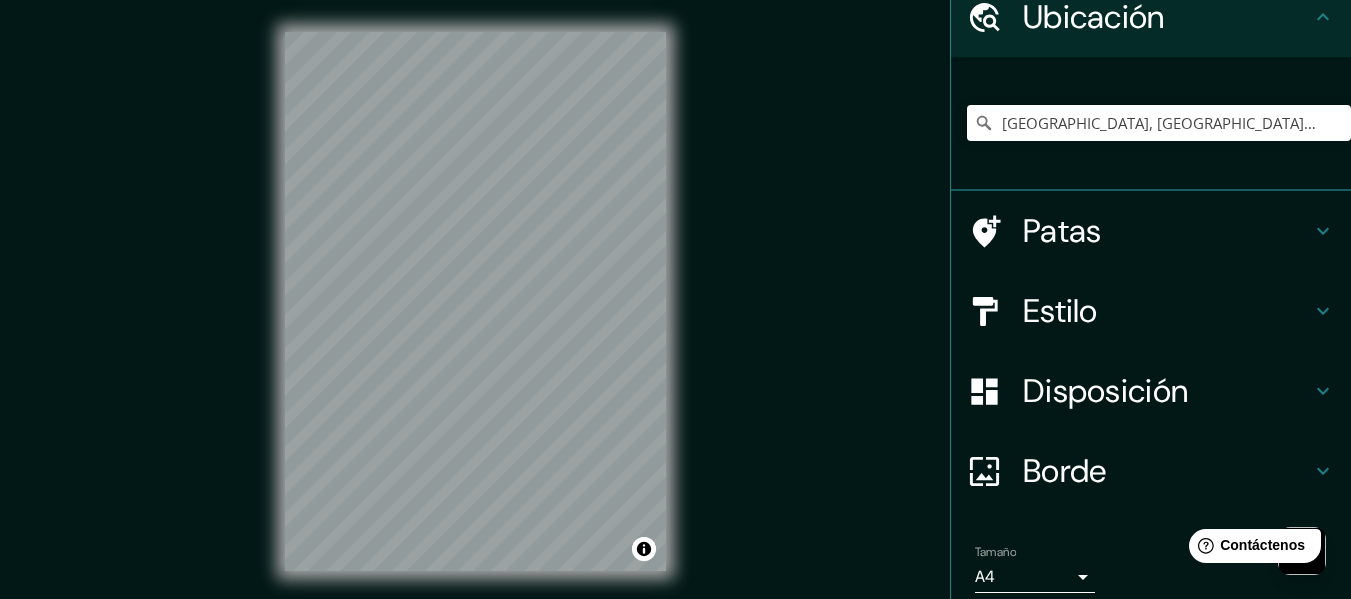 scroll, scrollTop: 167, scrollLeft: 0, axis: vertical 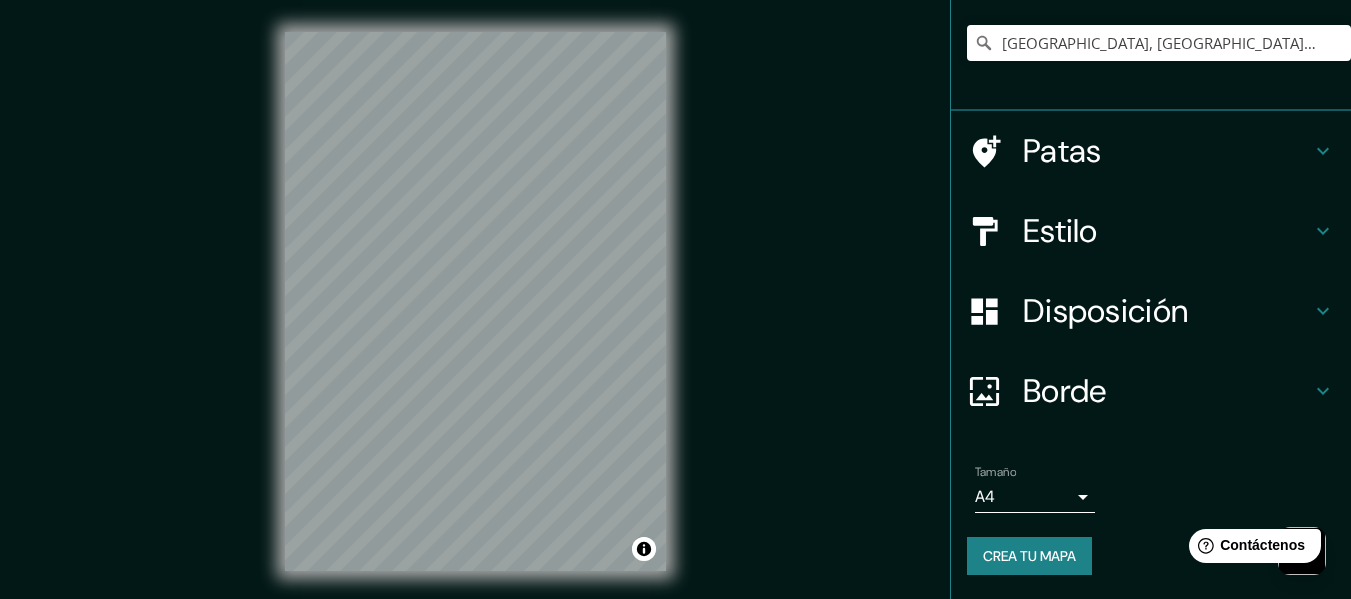 click on "Crea tu mapa" at bounding box center [1029, 556] 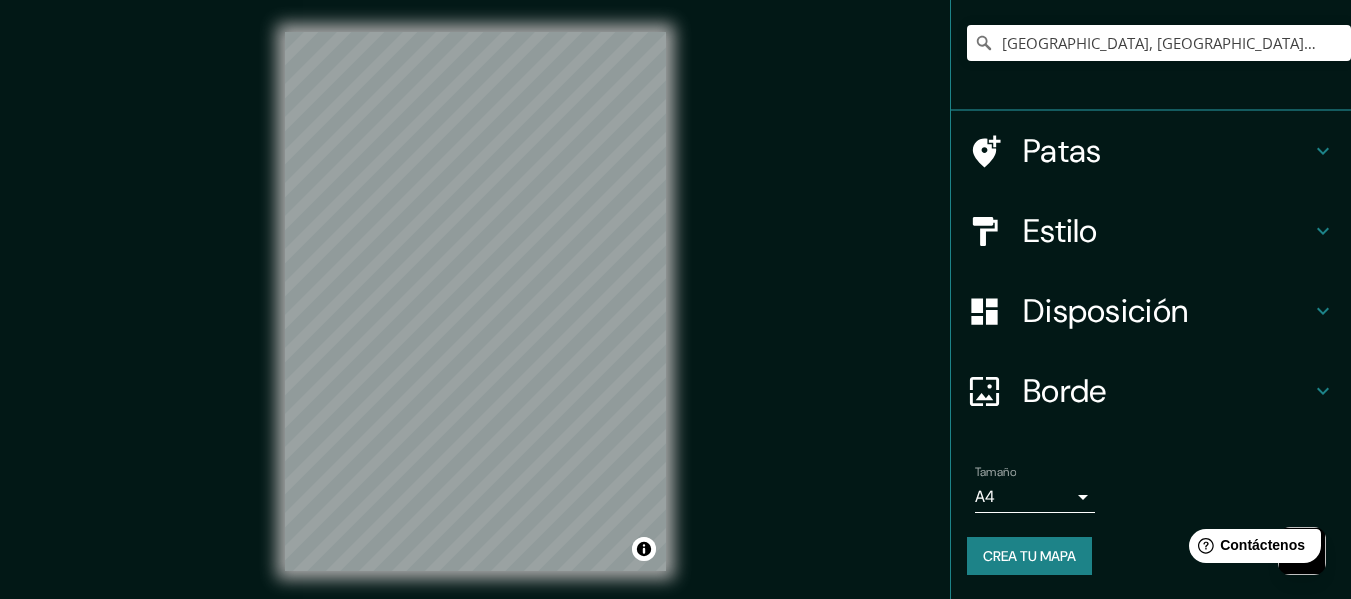 click on "Crea tu mapa" at bounding box center [1029, 556] 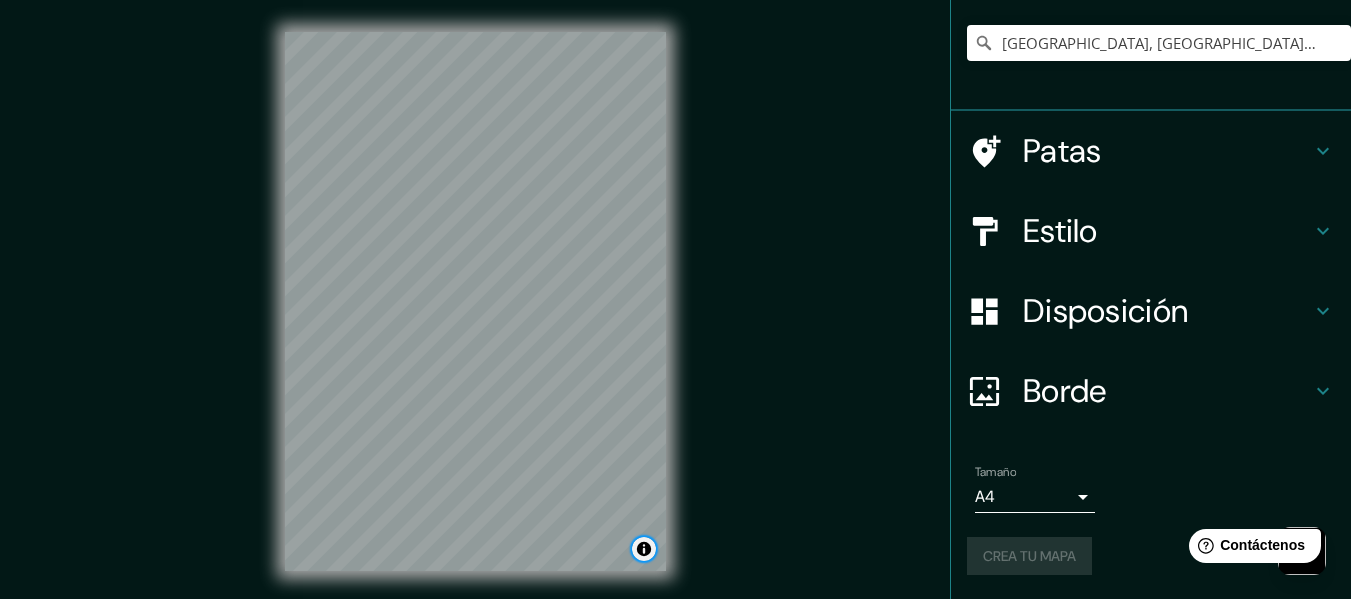 click at bounding box center [644, 549] 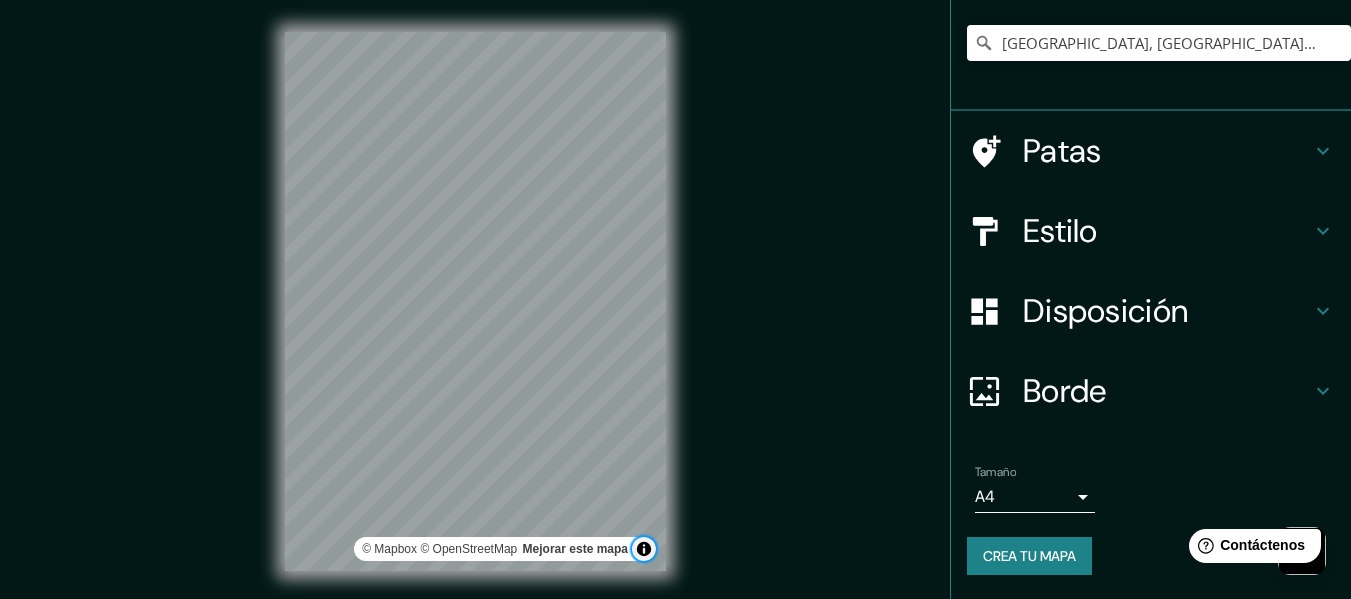 click at bounding box center (644, 549) 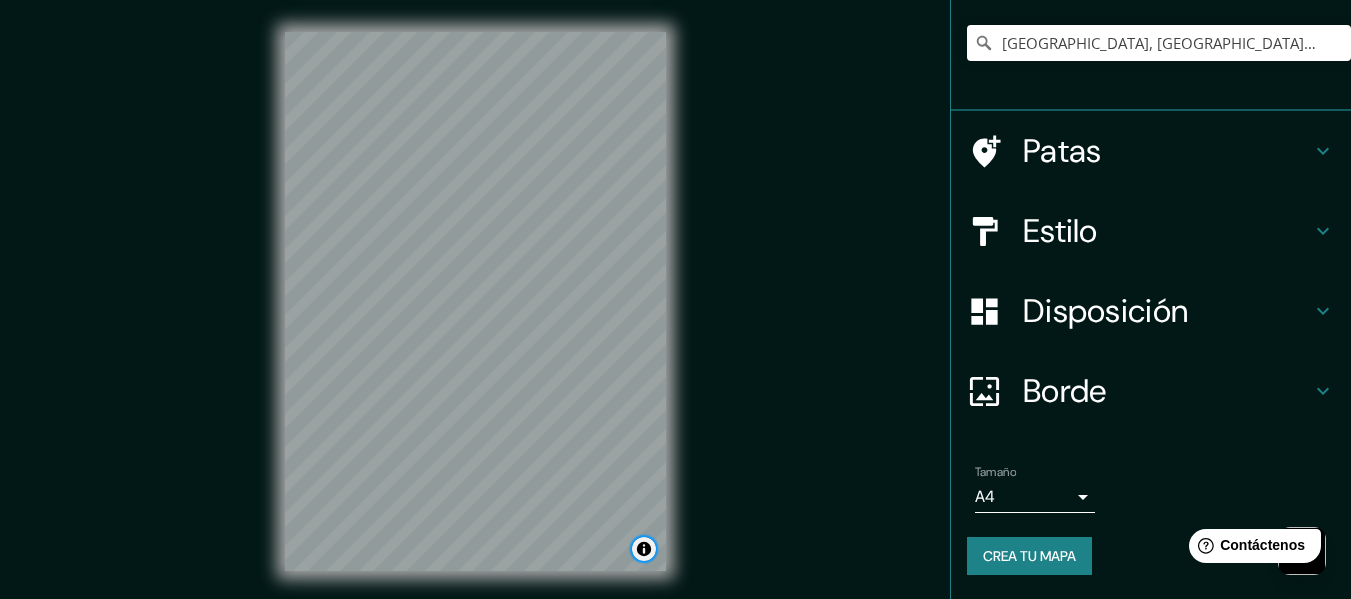click at bounding box center [644, 549] 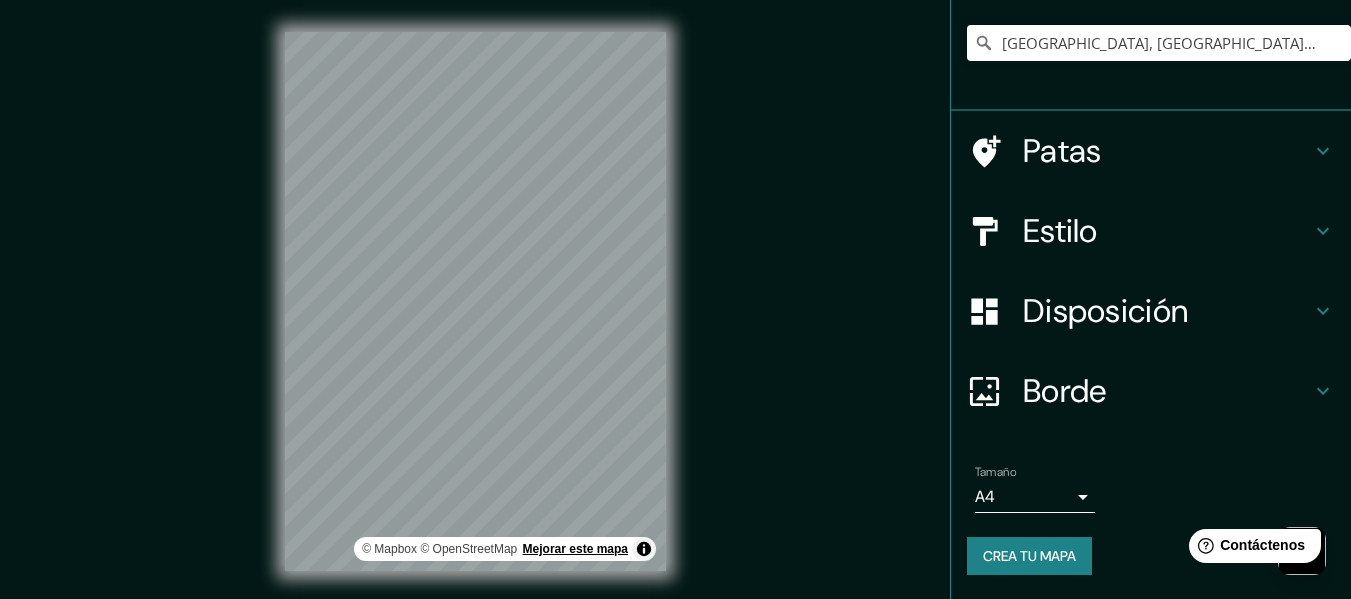click on "Mejorar este mapa" at bounding box center (575, 549) 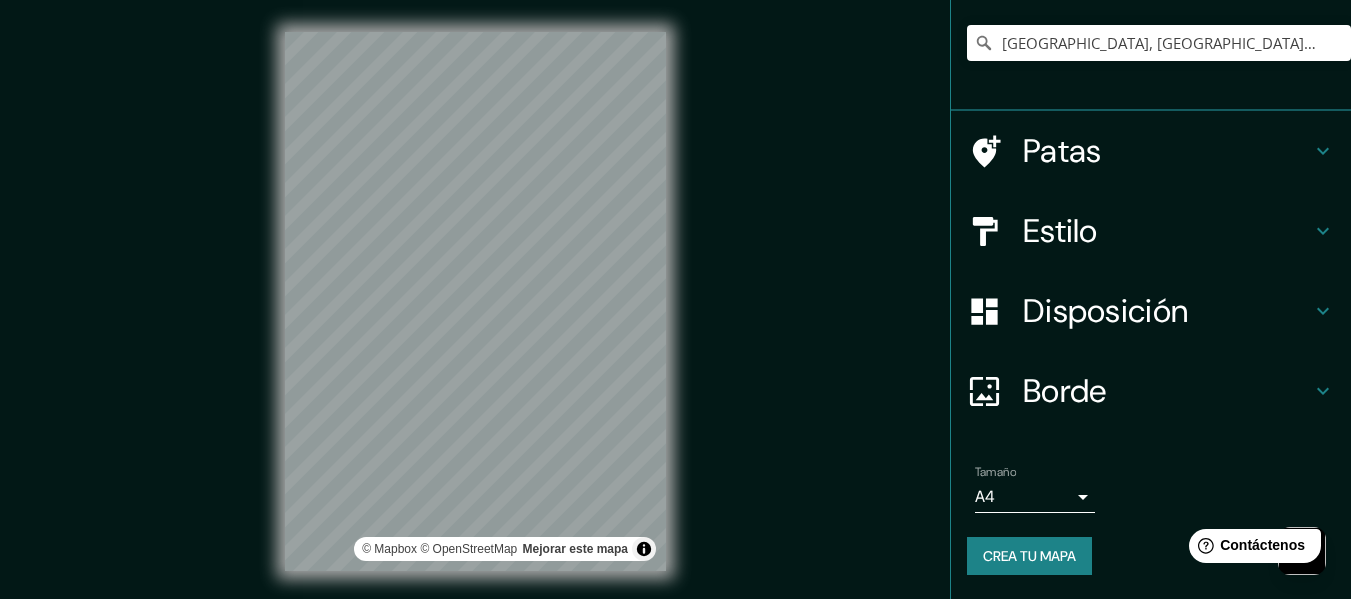 click on "Crea tu mapa" at bounding box center (1029, 556) 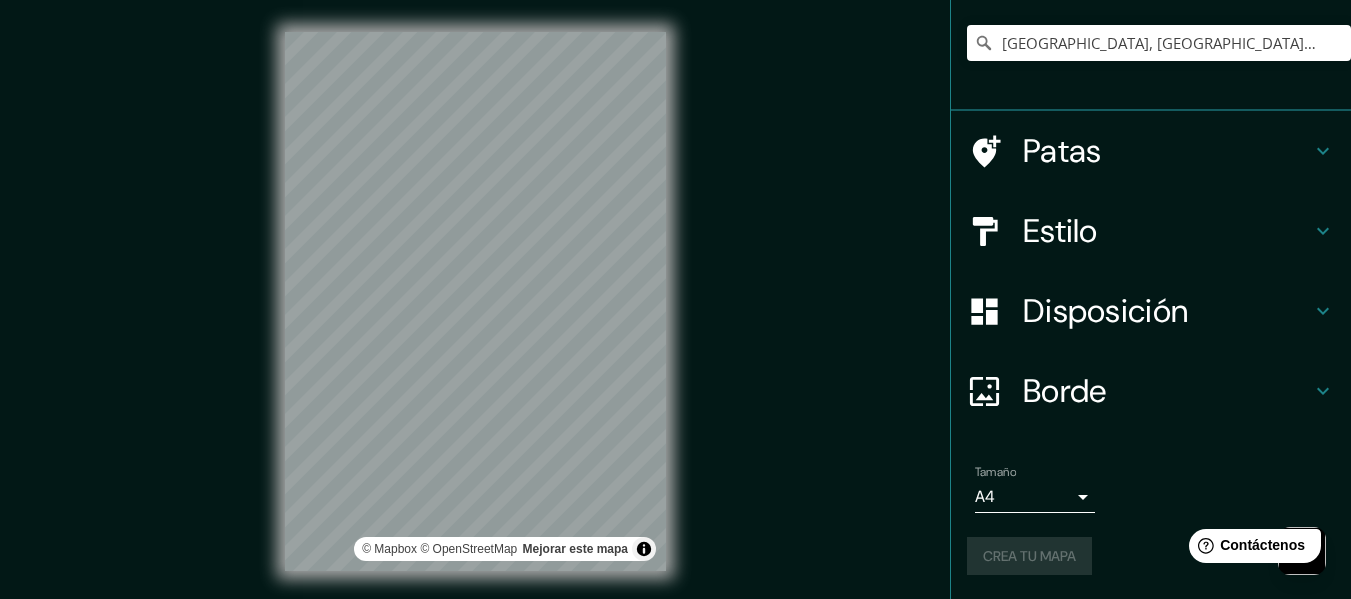drag, startPoint x: 668, startPoint y: 407, endPoint x: 709, endPoint y: 502, distance: 103.4698 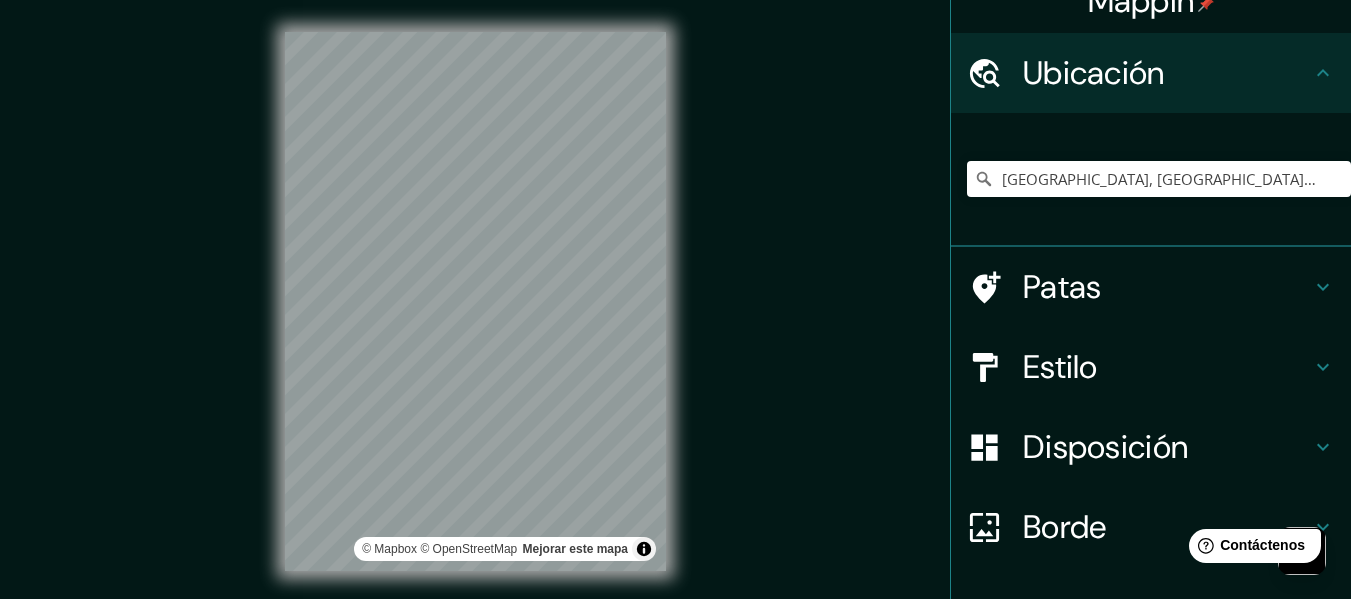 scroll, scrollTop: 0, scrollLeft: 0, axis: both 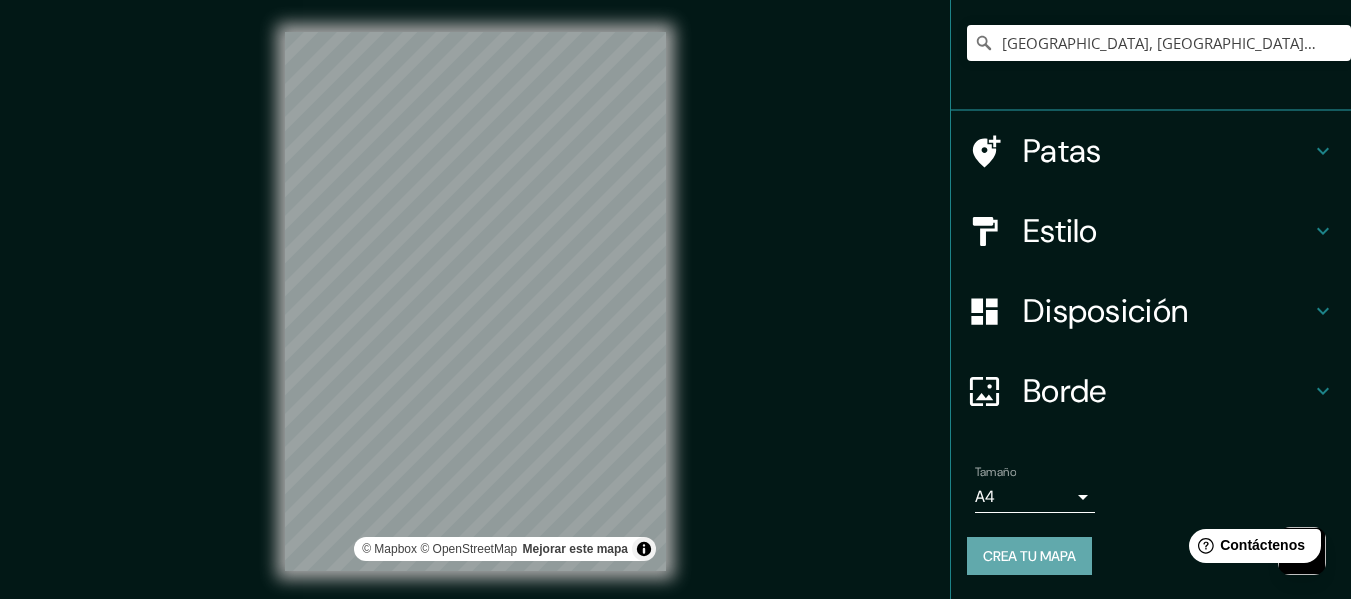 click on "Crea tu mapa" at bounding box center [1029, 556] 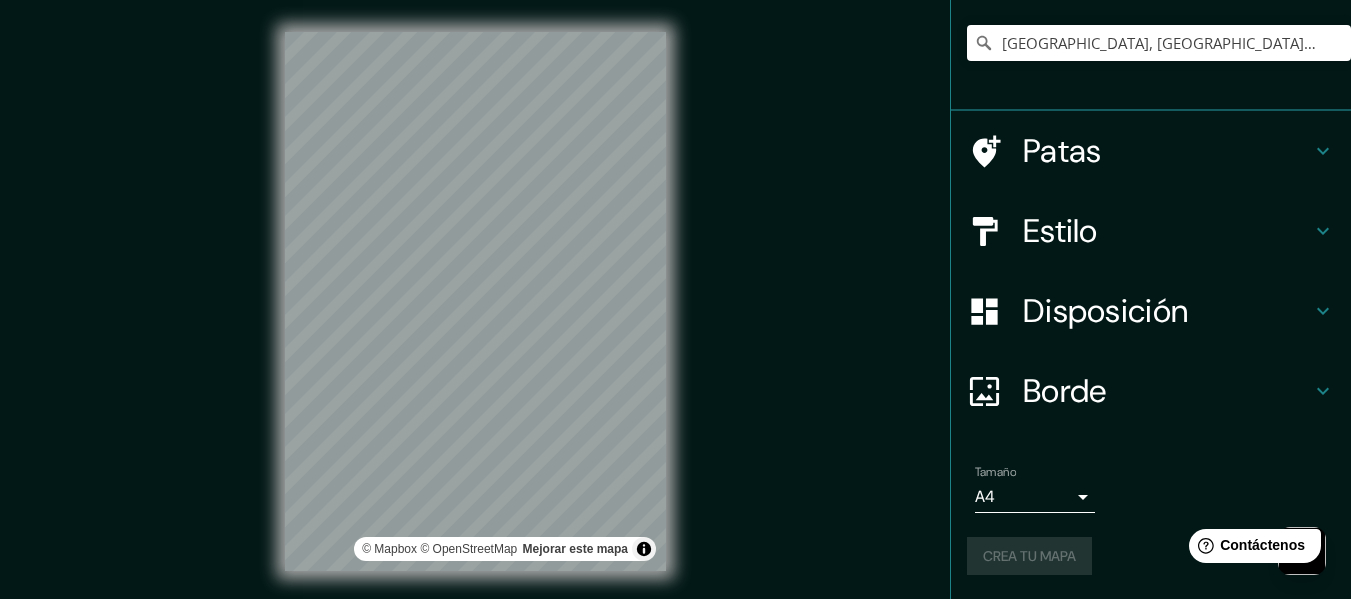 click on "Mappin Ubicación [GEOGRAPHIC_DATA], [GEOGRAPHIC_DATA], [GEOGRAPHIC_DATA] Patas Estilo Disposición Borde Elige un borde.  Consejo  : puedes opacar las capas del marco para crear efectos geniales. Ninguno Simple Transparente Elegante Tamaño A4 single Crea tu mapa © Mapbox    © OpenStreetMap    Mejorar este mapa Si tiene algún problema, sugerencia o inquietud, envíe un correo electrónico a  [EMAIL_ADDRESS][DOMAIN_NAME]  .   . . Texto original Valora esta traducción Tu opinión servirá para ayudar a mejorar el Traductor de Google" at bounding box center [675, 299] 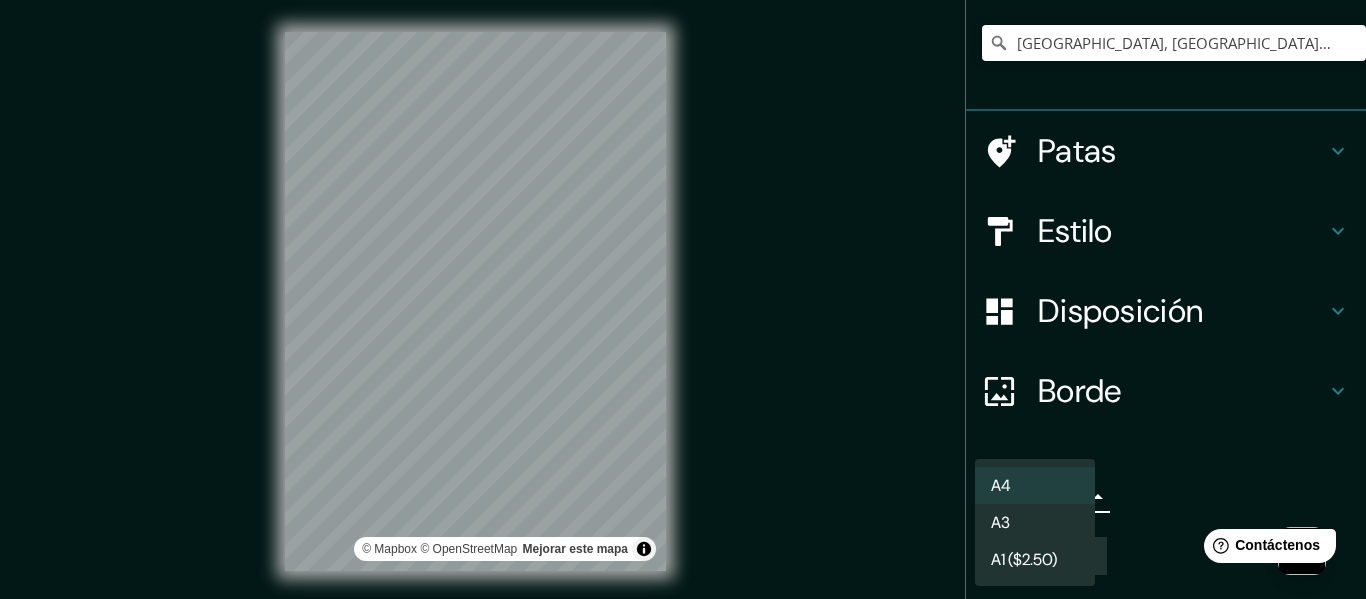 click on "A3" at bounding box center [1035, 522] 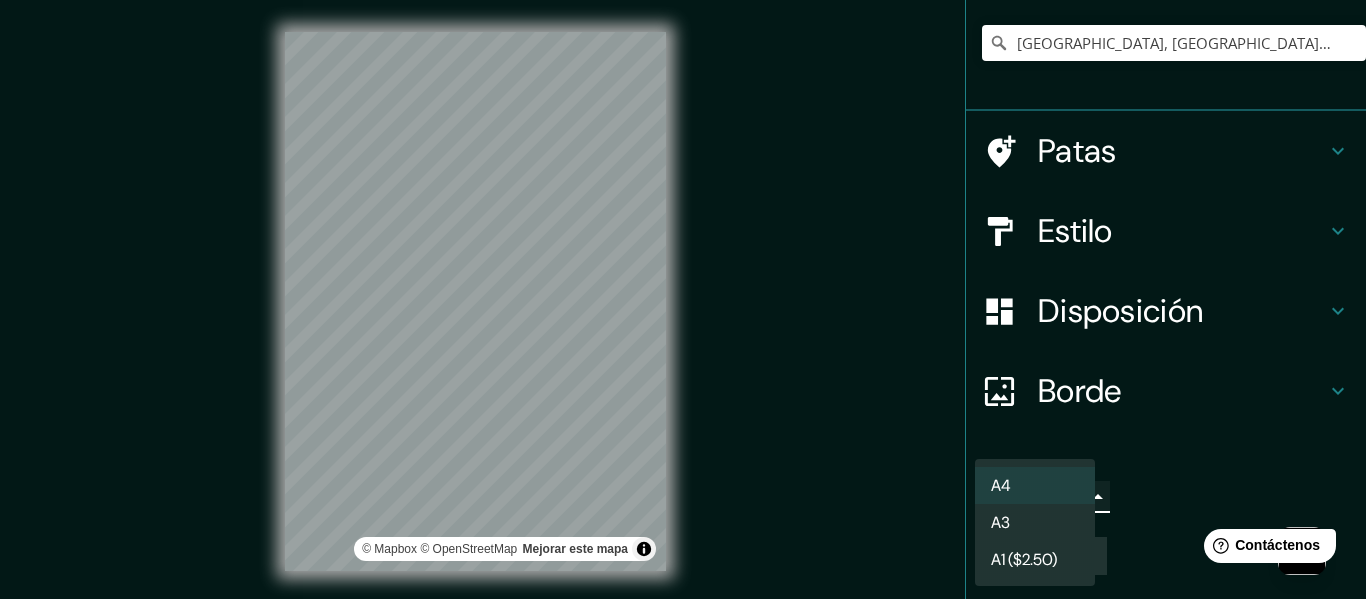 type on "a4" 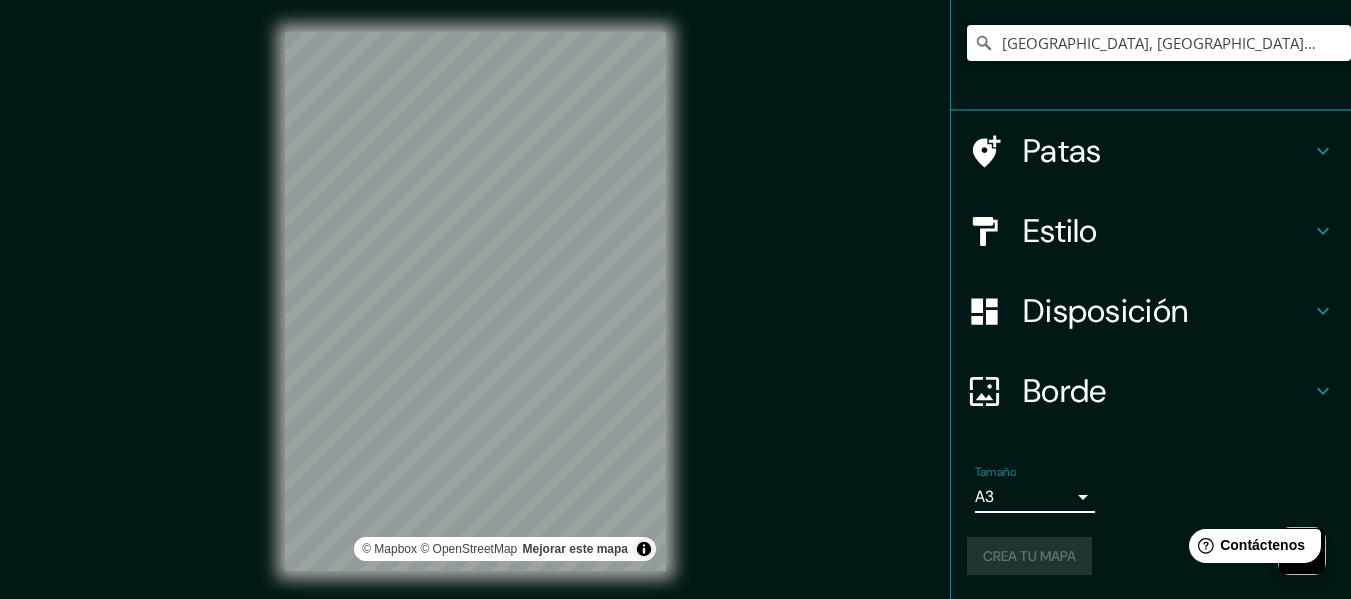 click on "Mappin Ubicación [GEOGRAPHIC_DATA], [GEOGRAPHIC_DATA], [GEOGRAPHIC_DATA] Patas Estilo Disposición Borde Elige un borde.  Consejo  : puedes opacar las capas del marco para crear efectos geniales. Ninguno Simple Transparente Elegante Tamaño A3 a4 Crea tu mapa © Mapbox    © OpenStreetMap    Mejorar este mapa Si tiene algún problema, sugerencia o inquietud, envíe un correo electrónico a  [EMAIL_ADDRESS][DOMAIN_NAME]  .   . . Texto original Valora esta traducción Tu opinión servirá para ayudar a mejorar el Traductor de Google" at bounding box center (675, 299) 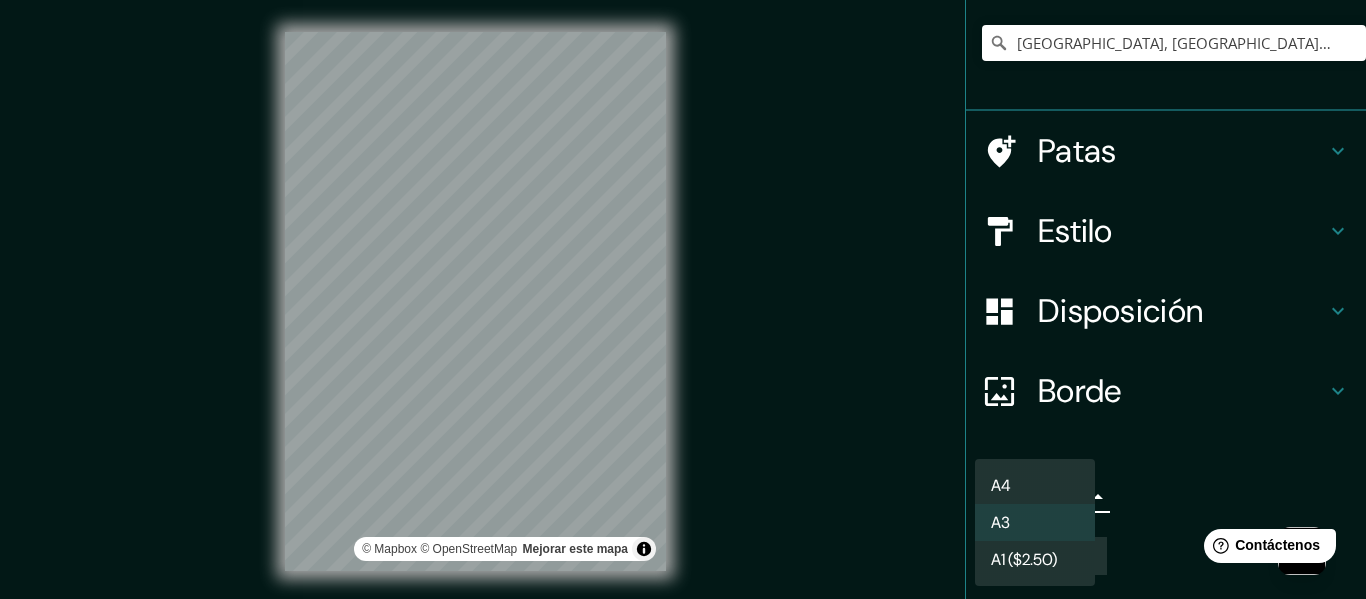 click on "A3" at bounding box center (1000, 522) 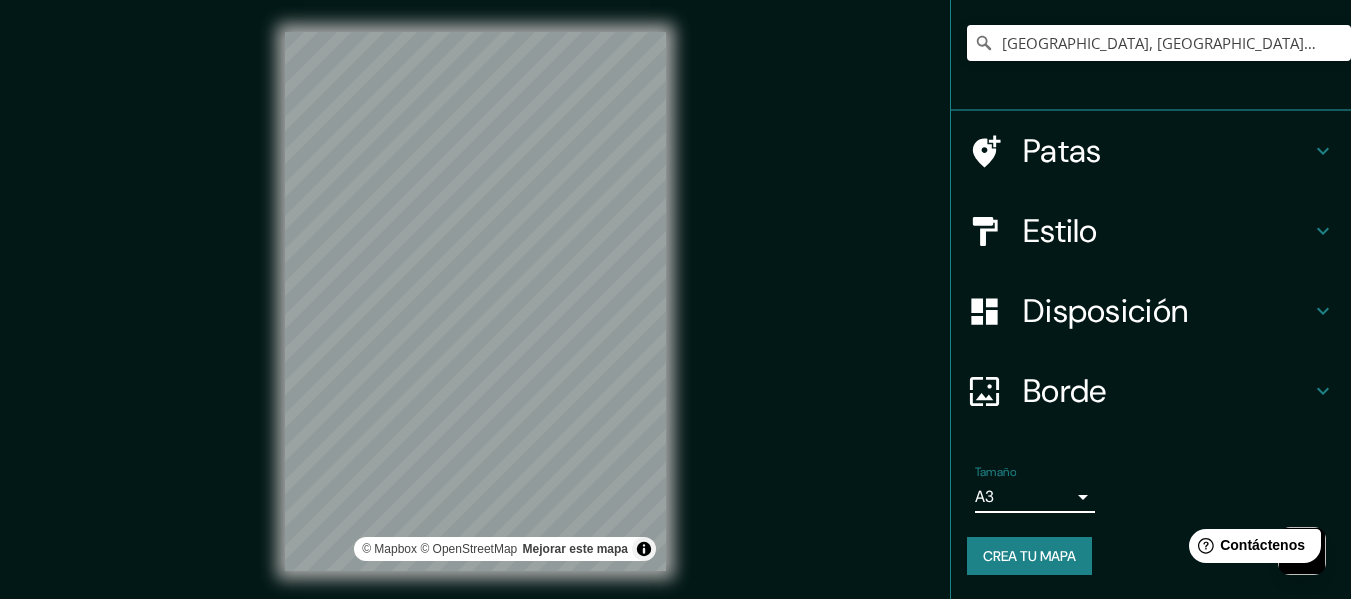 click on "Crea tu mapa" at bounding box center [1029, 556] 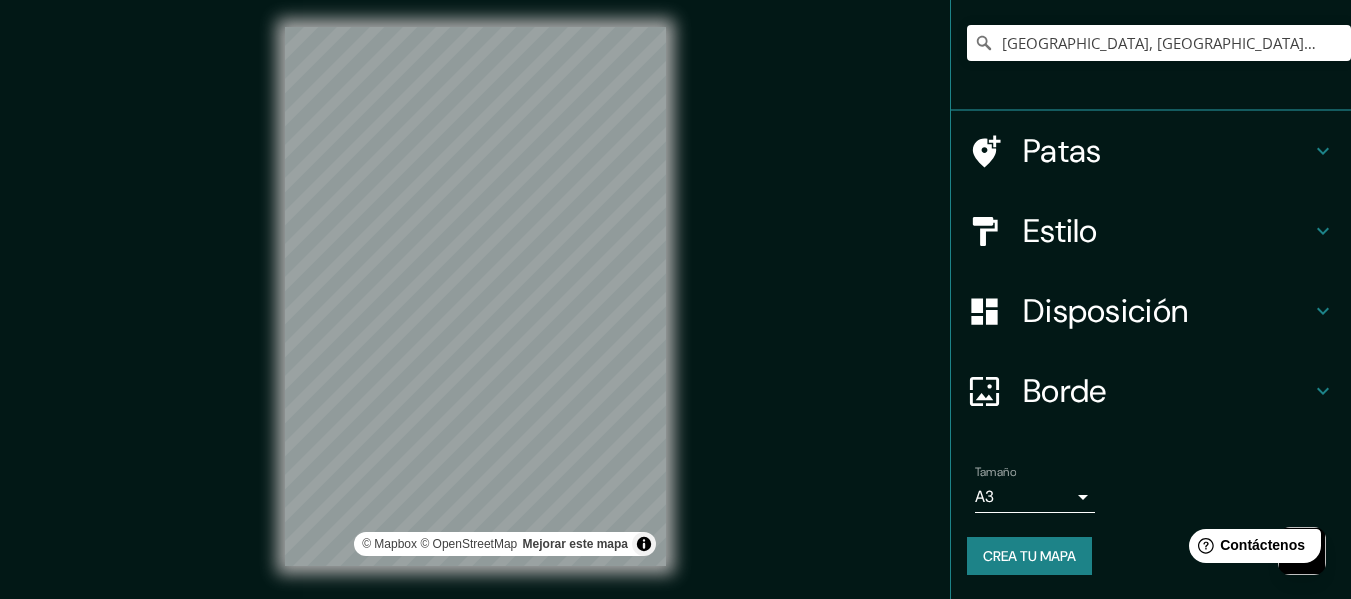 scroll, scrollTop: 36, scrollLeft: 0, axis: vertical 